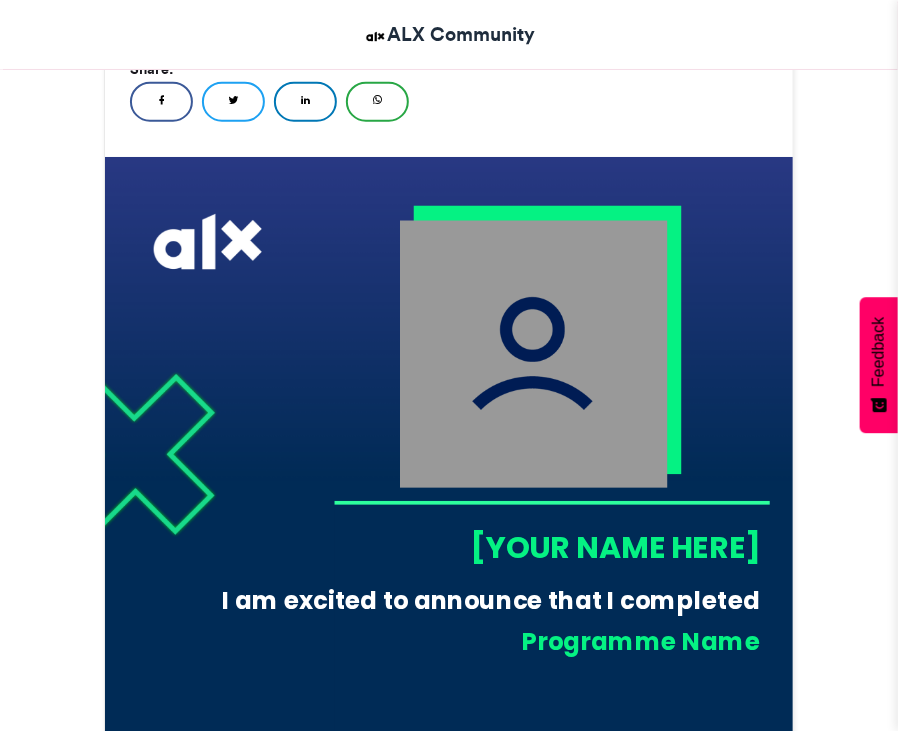 scroll, scrollTop: 500, scrollLeft: 0, axis: vertical 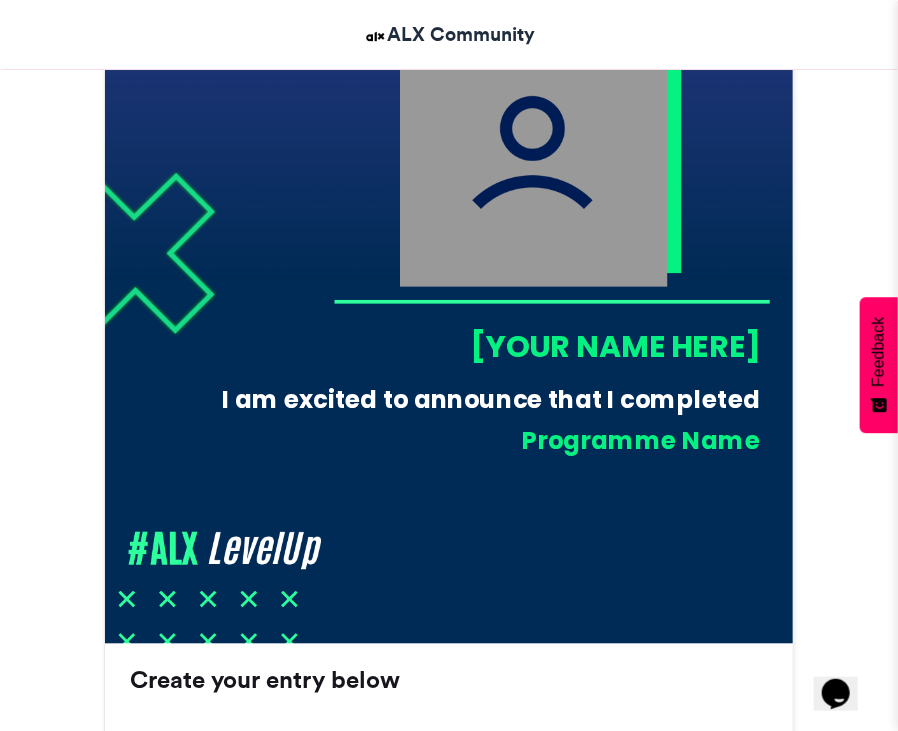 click at bounding box center (534, 153) 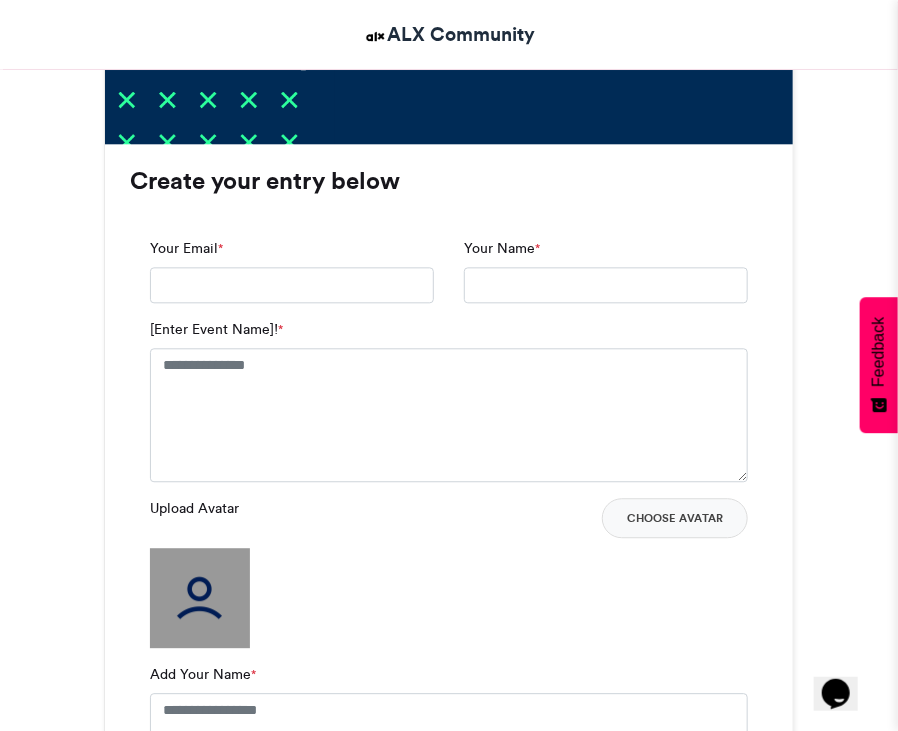 scroll, scrollTop: 1100, scrollLeft: 0, axis: vertical 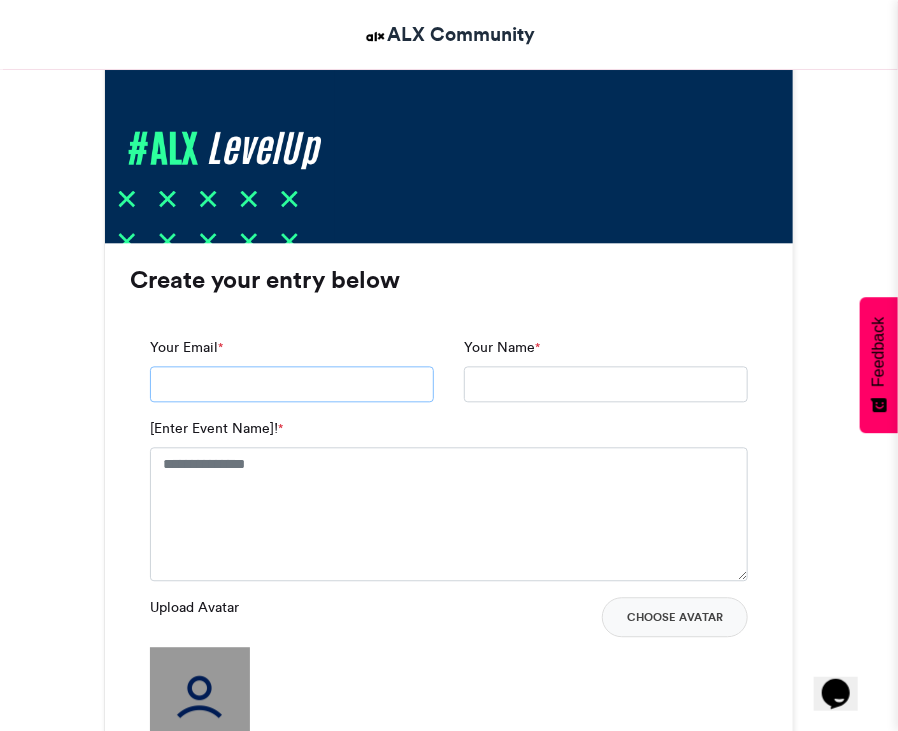 click on "Your Email  *" at bounding box center [292, 385] 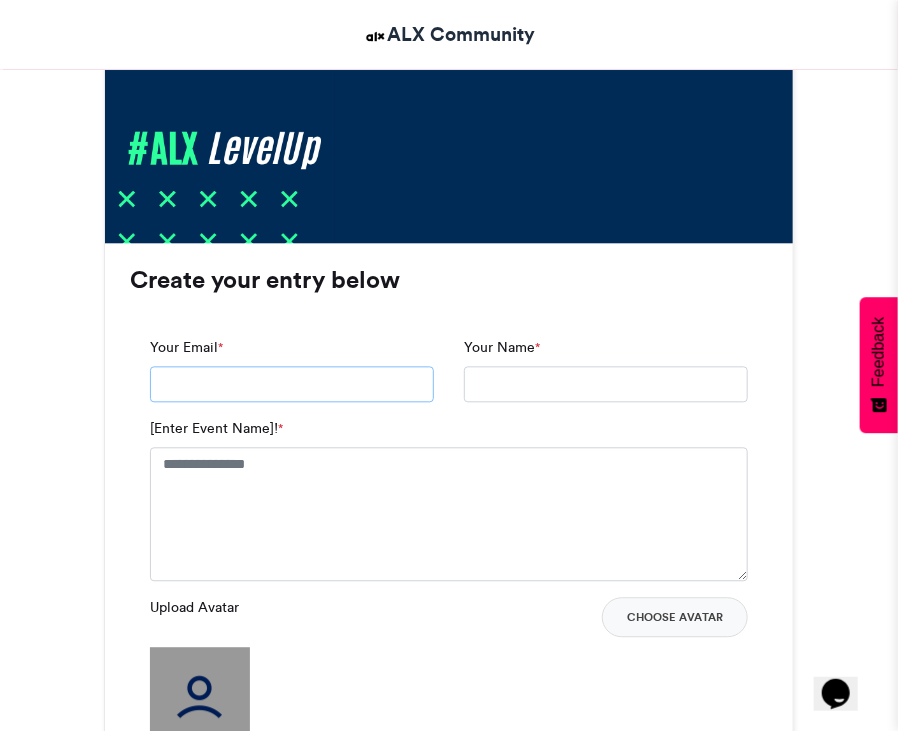 type on "**********" 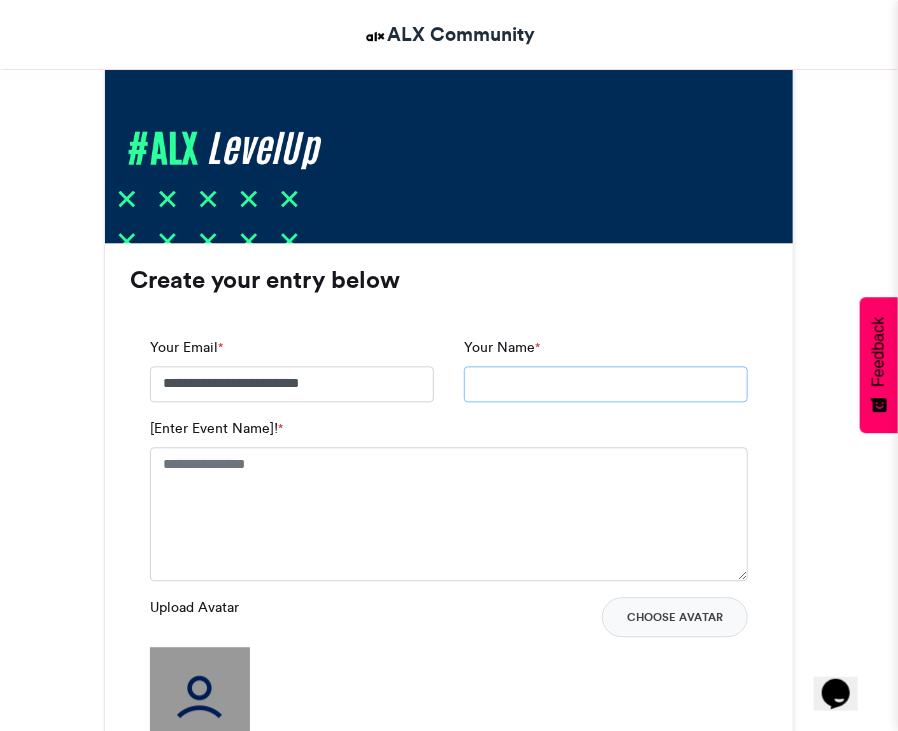 click on "Your Name  *" at bounding box center (606, 385) 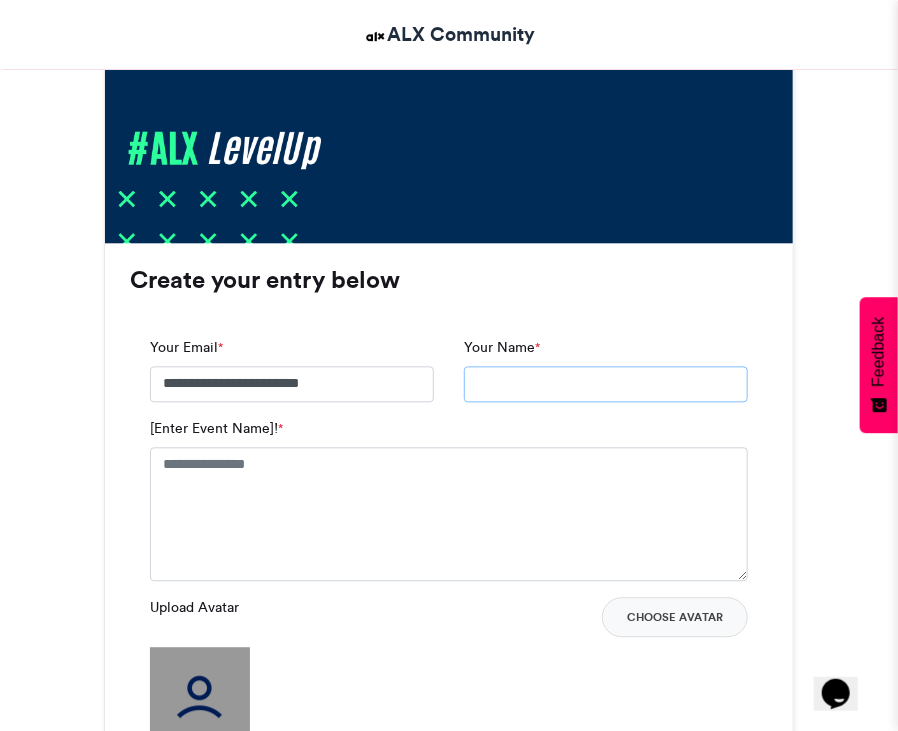 type on "**********" 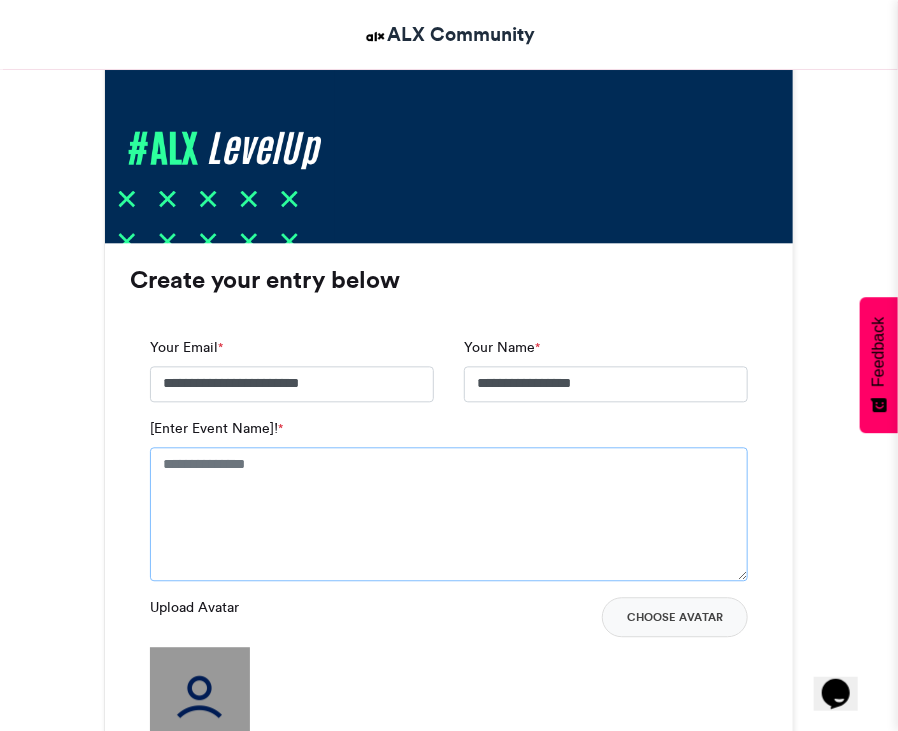 click on "[Enter Event Name]!  *" at bounding box center (449, 515) 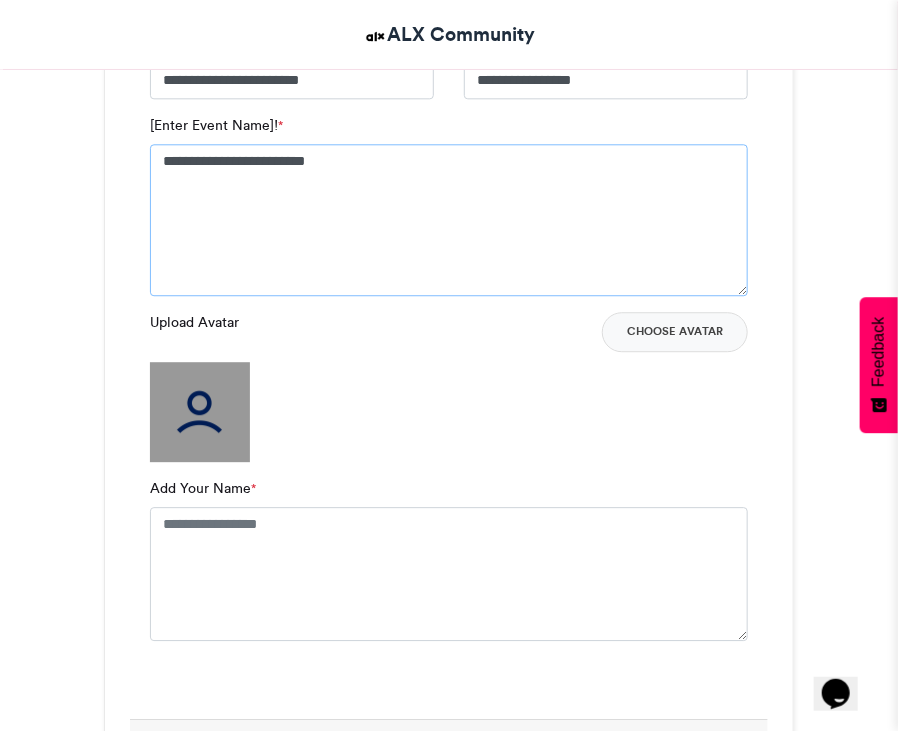 scroll, scrollTop: 1500, scrollLeft: 0, axis: vertical 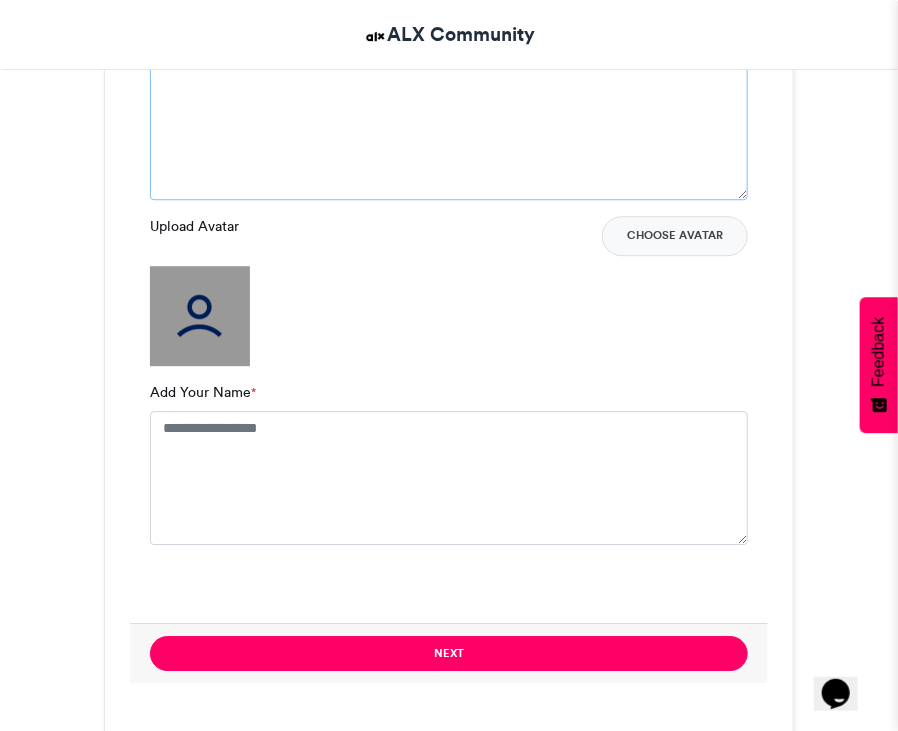 type on "**********" 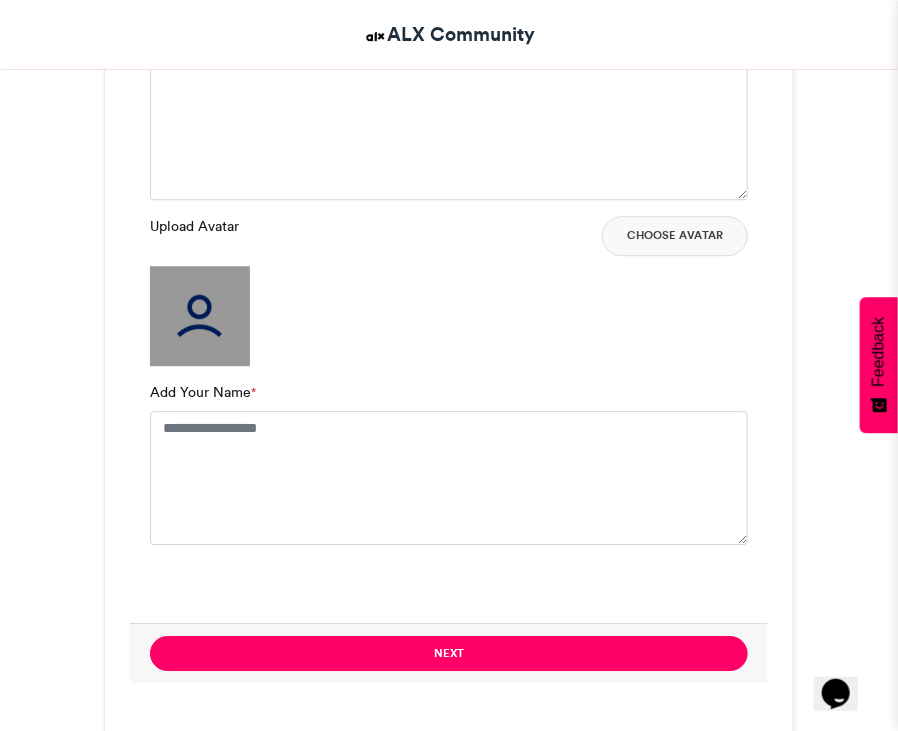 click at bounding box center (200, 316) 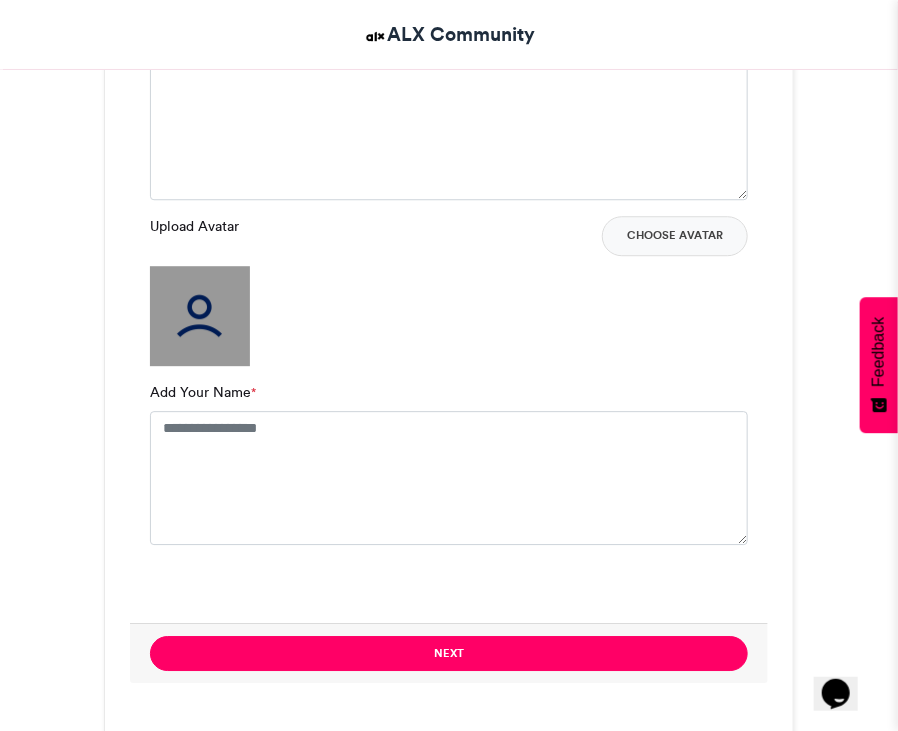 click on "Upload Avatar" at bounding box center [194, 226] 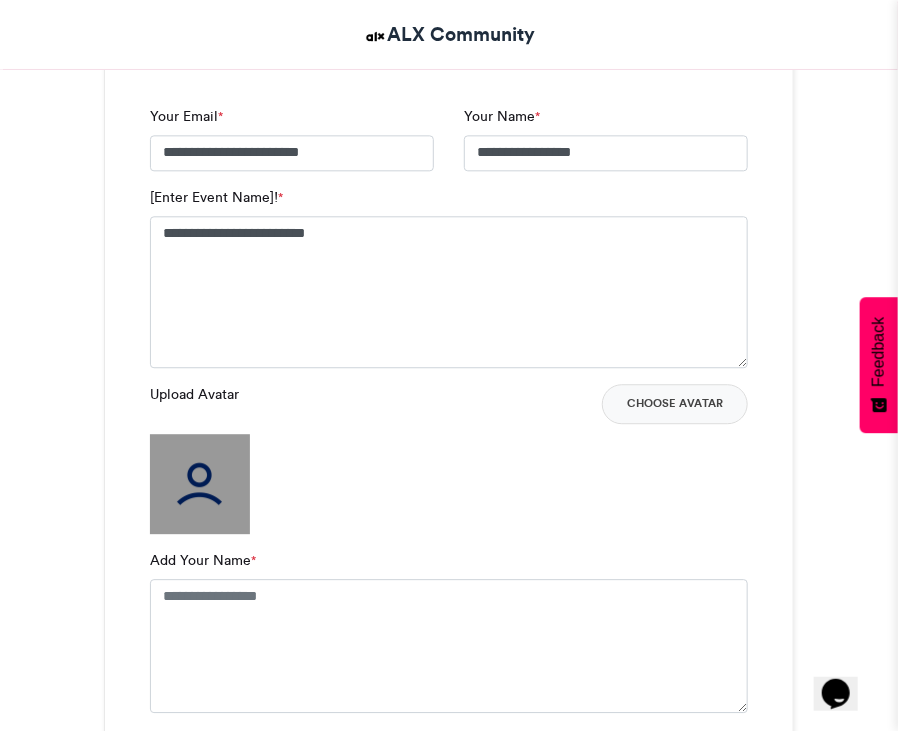 scroll, scrollTop: 1300, scrollLeft: 0, axis: vertical 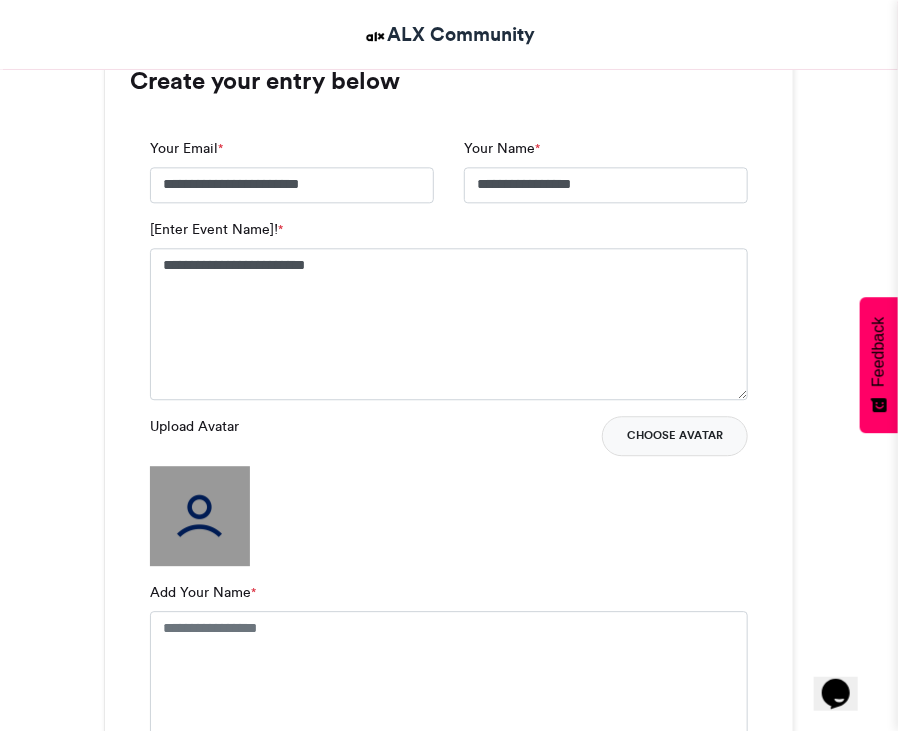click on "Choose Avatar" at bounding box center (675, 436) 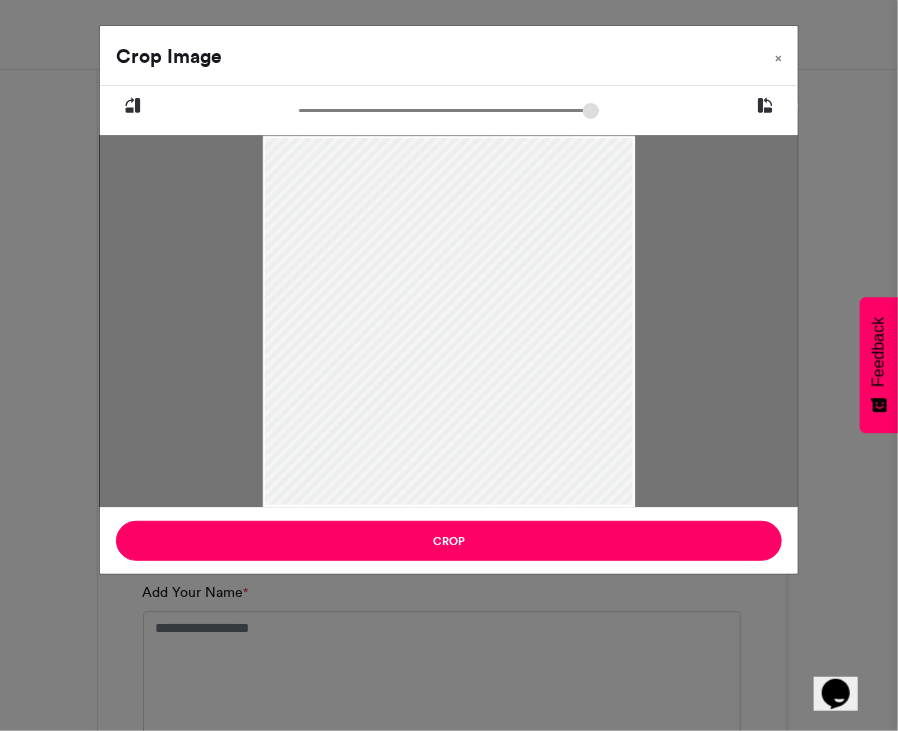 click at bounding box center (449, 110) 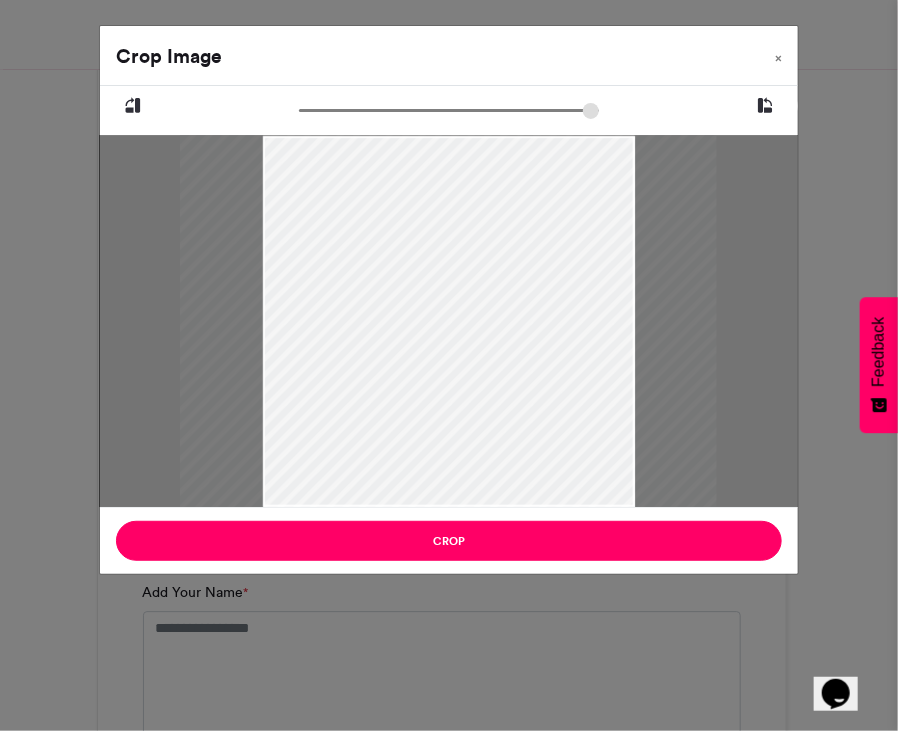 click at bounding box center (449, 113) 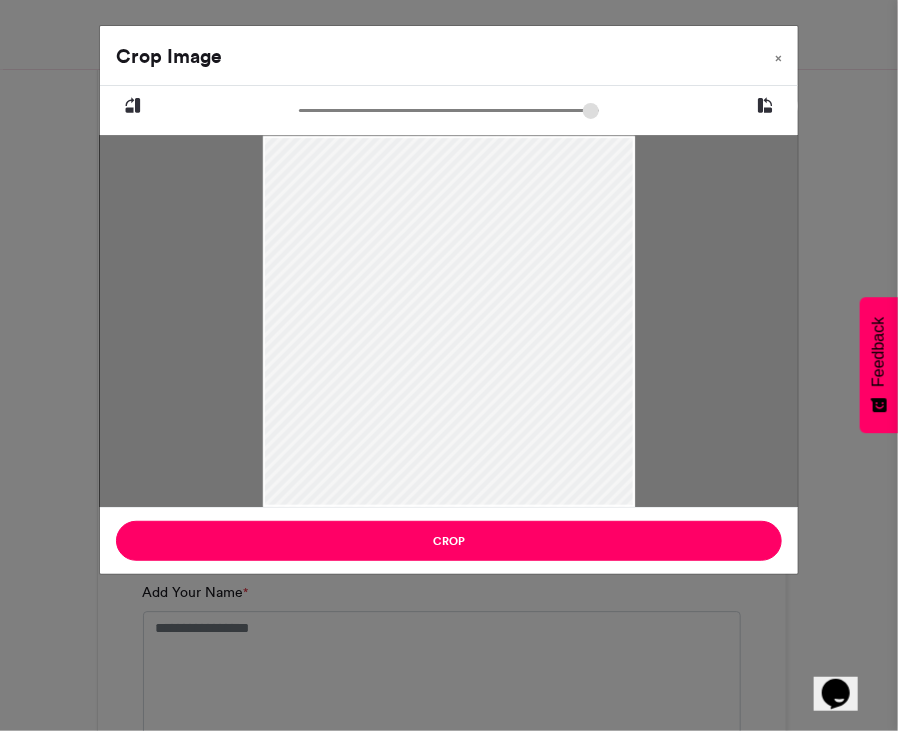 type on "******" 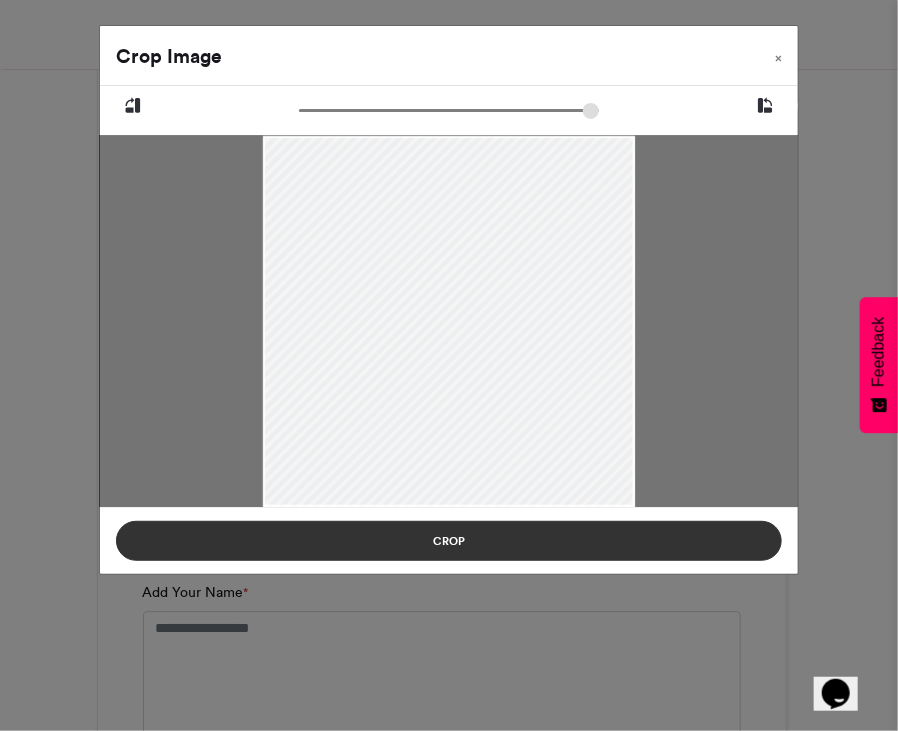click on "Crop" at bounding box center [449, 541] 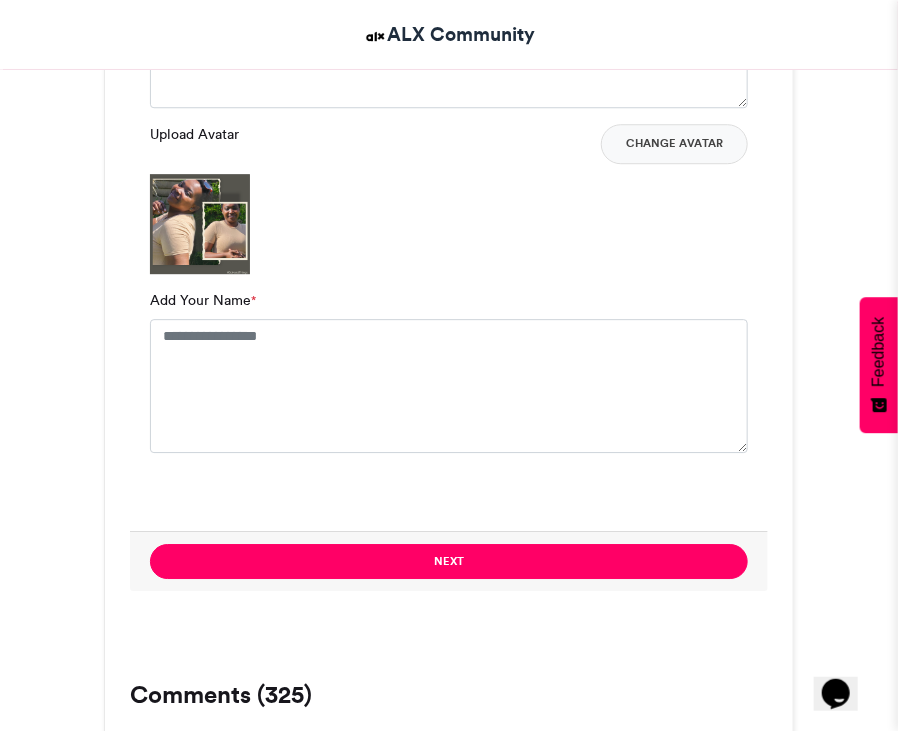 scroll, scrollTop: 1600, scrollLeft: 0, axis: vertical 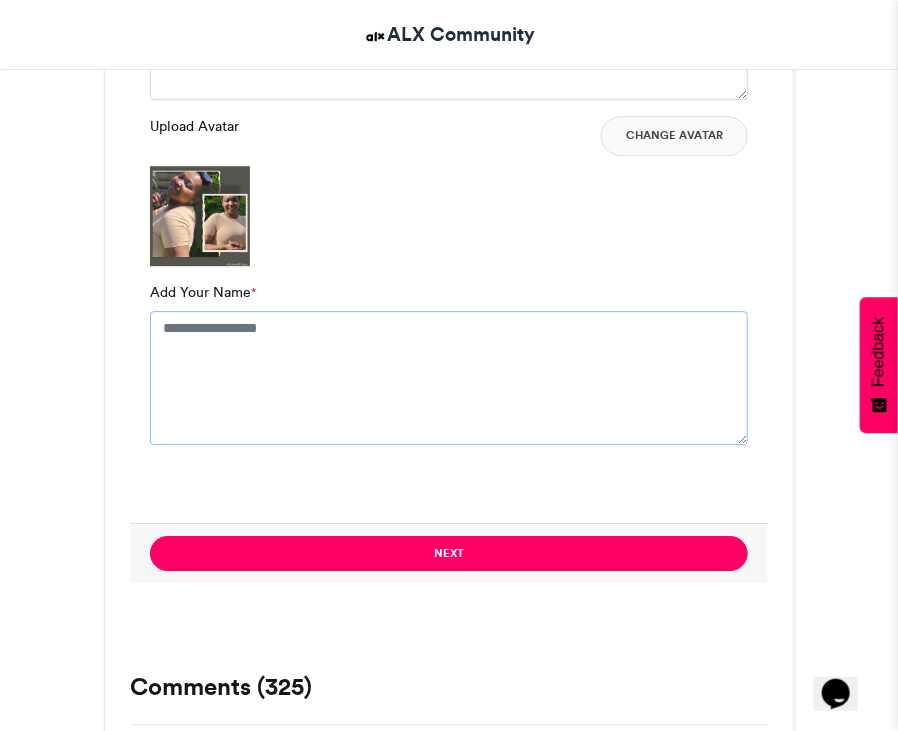 click on "Add Your Name  *" at bounding box center (449, 378) 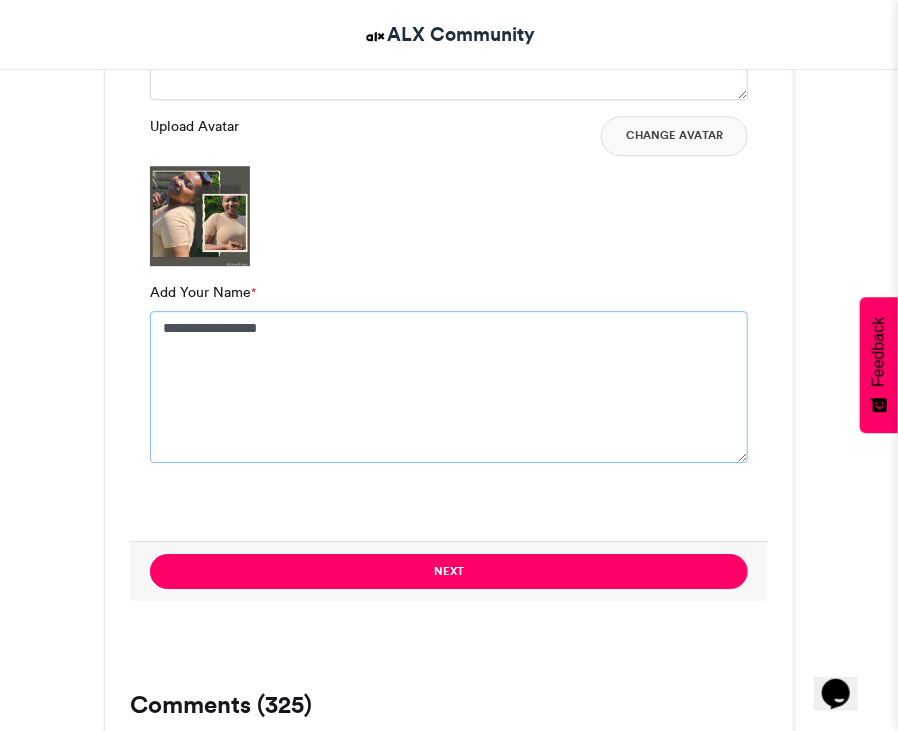 type on "**********" 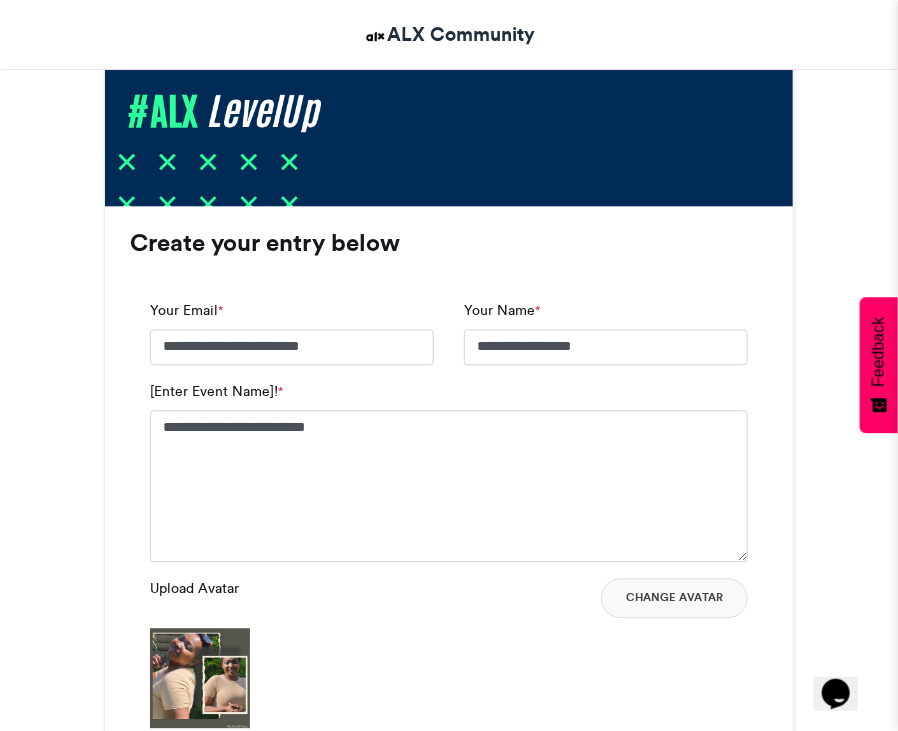 scroll, scrollTop: 1200, scrollLeft: 0, axis: vertical 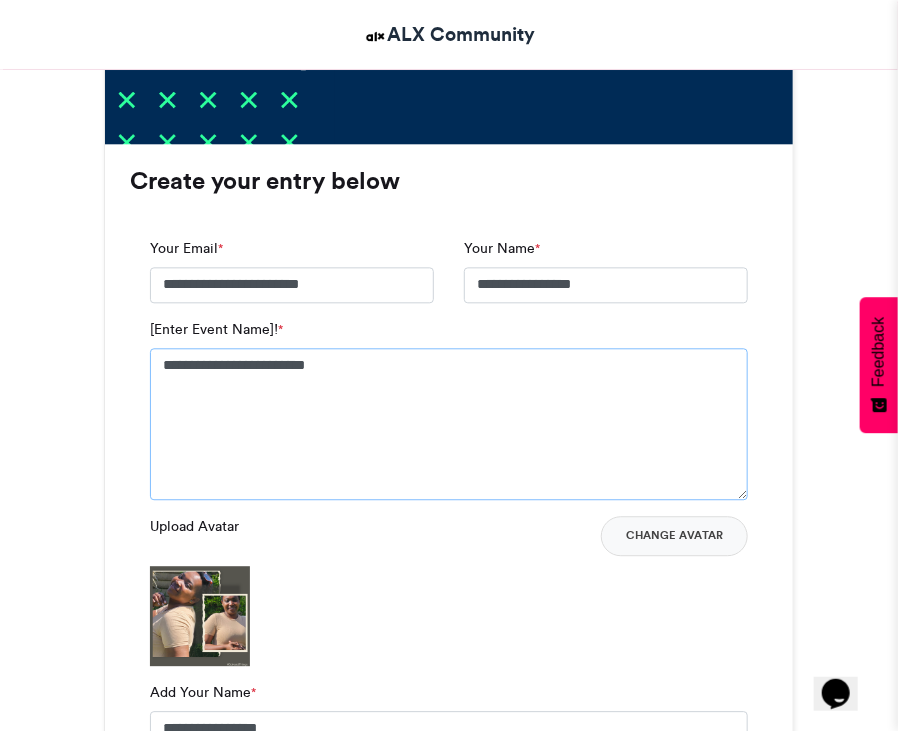 click on "**********" at bounding box center [449, 424] 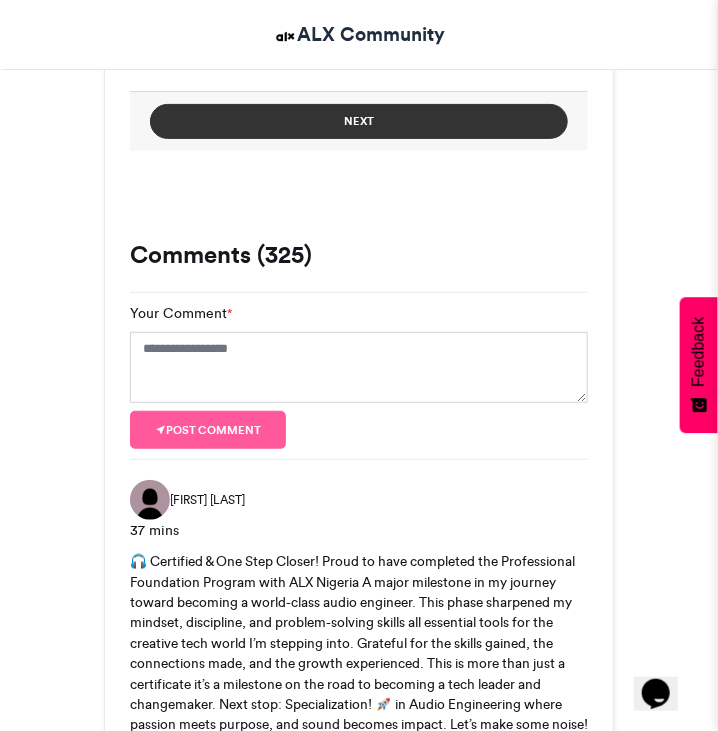 scroll, scrollTop: 1920, scrollLeft: 0, axis: vertical 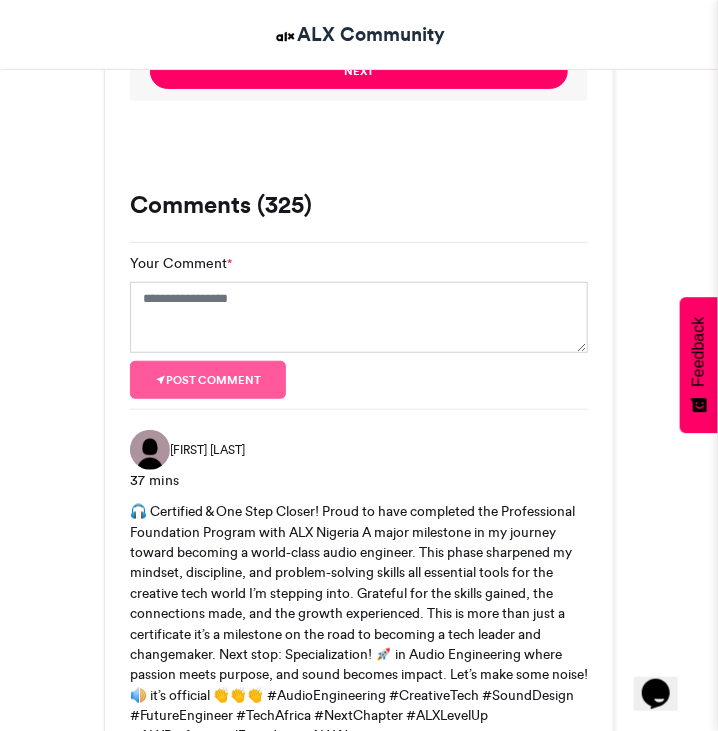 type on "**********" 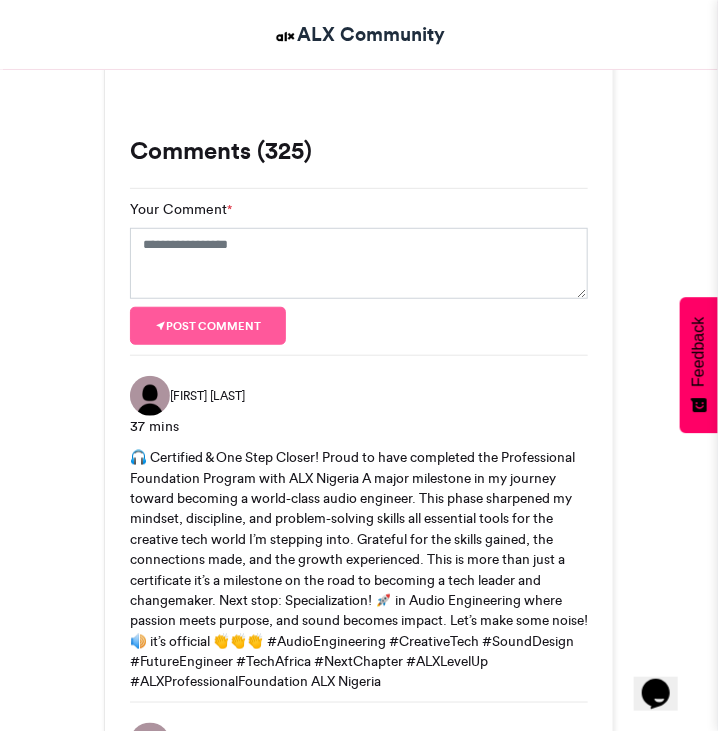 scroll, scrollTop: 2020, scrollLeft: 0, axis: vertical 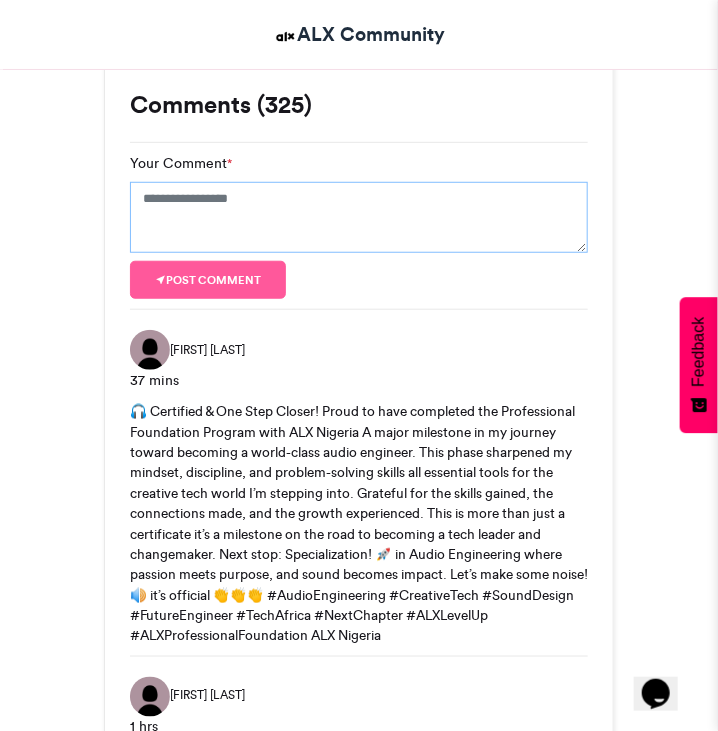 click on "Your Comment  *" at bounding box center (359, 218) 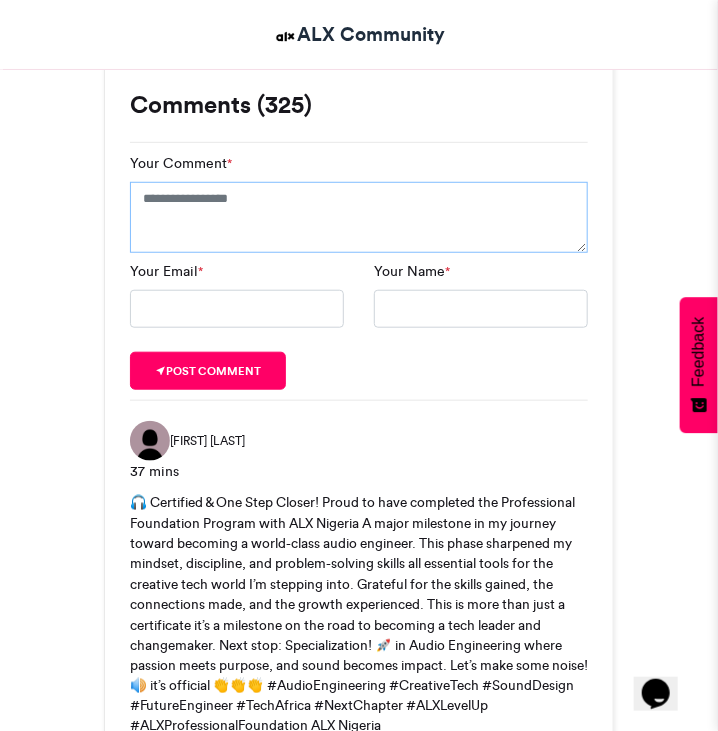 paste on "**********" 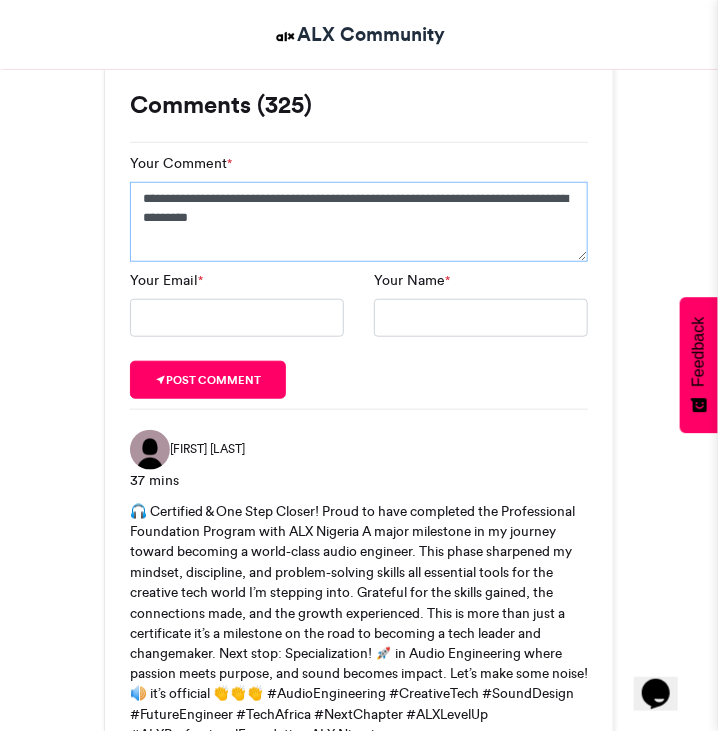 click on "**********" at bounding box center (359, 222) 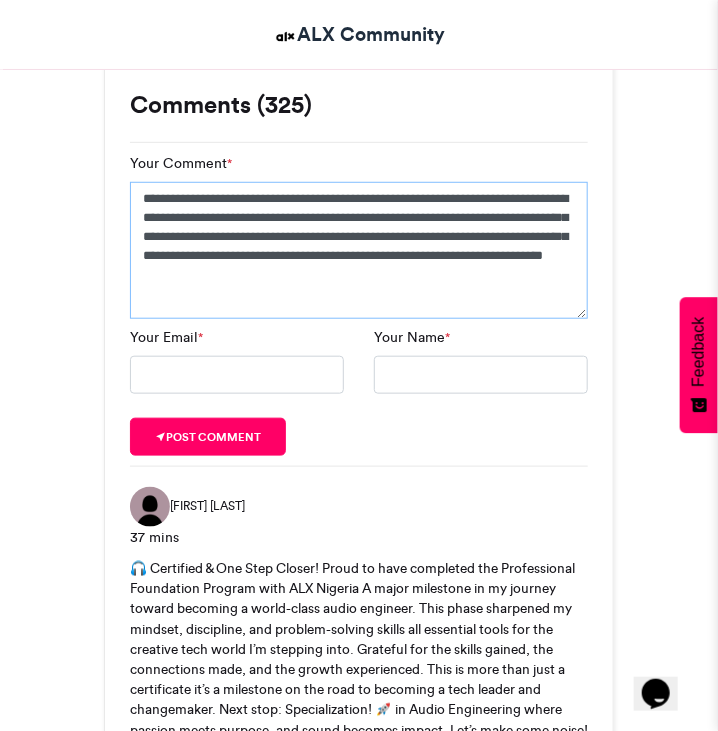 click on "**********" at bounding box center [359, 250] 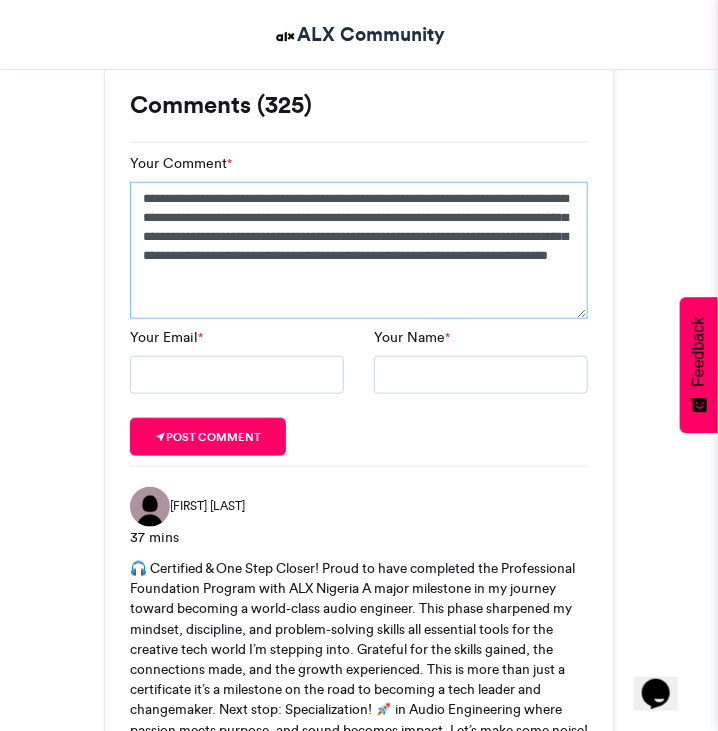 click on "**********" at bounding box center (359, 250) 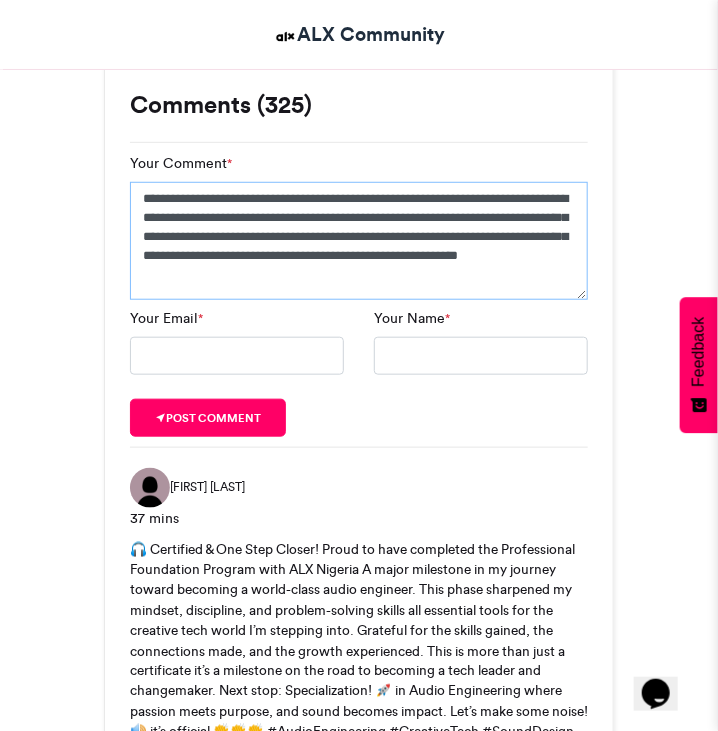 click on "**********" at bounding box center (359, 241) 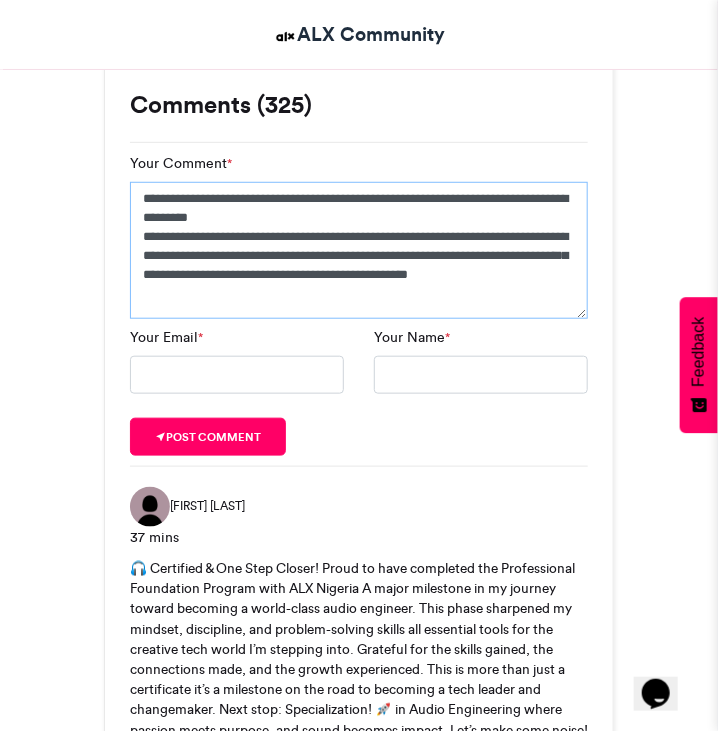 click on "**********" at bounding box center [359, 250] 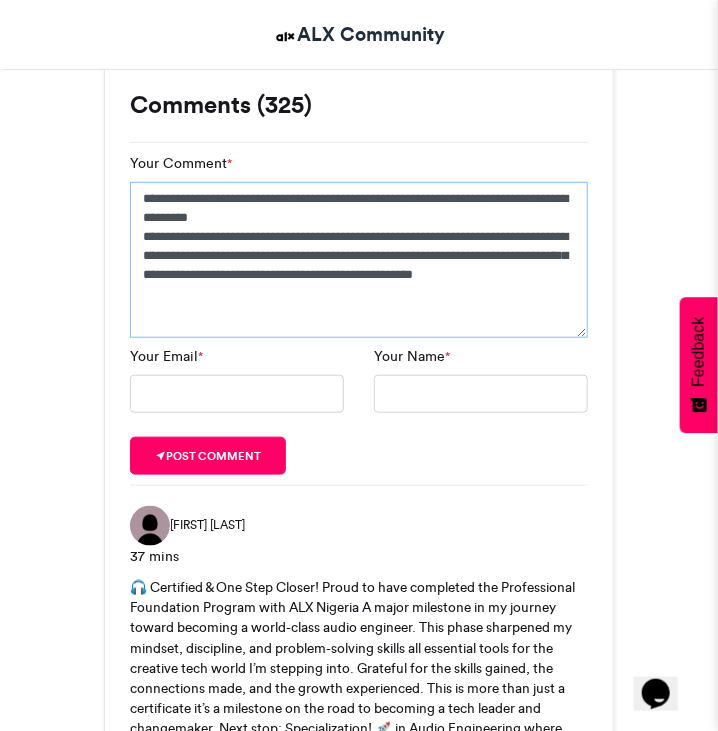 click on "**********" at bounding box center (359, 260) 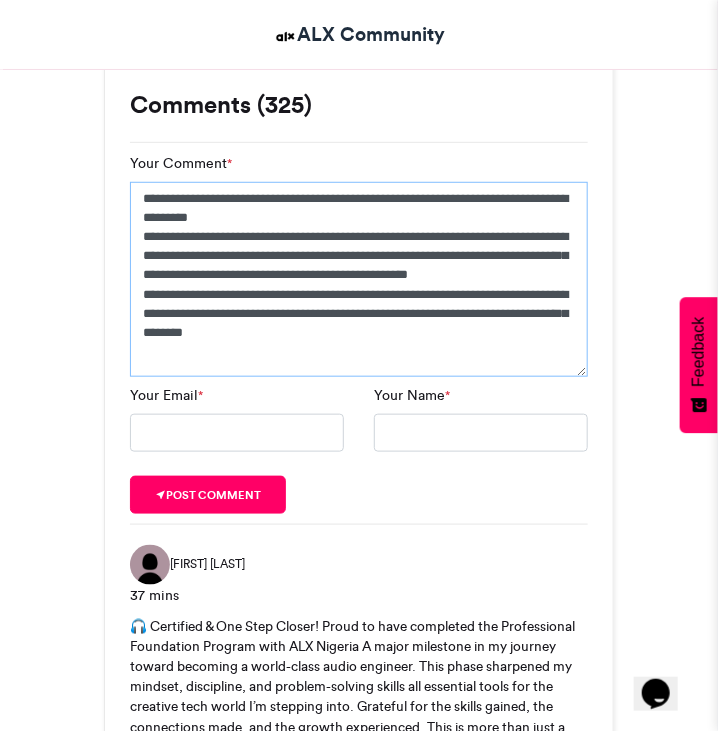 click on "**********" at bounding box center (359, 279) 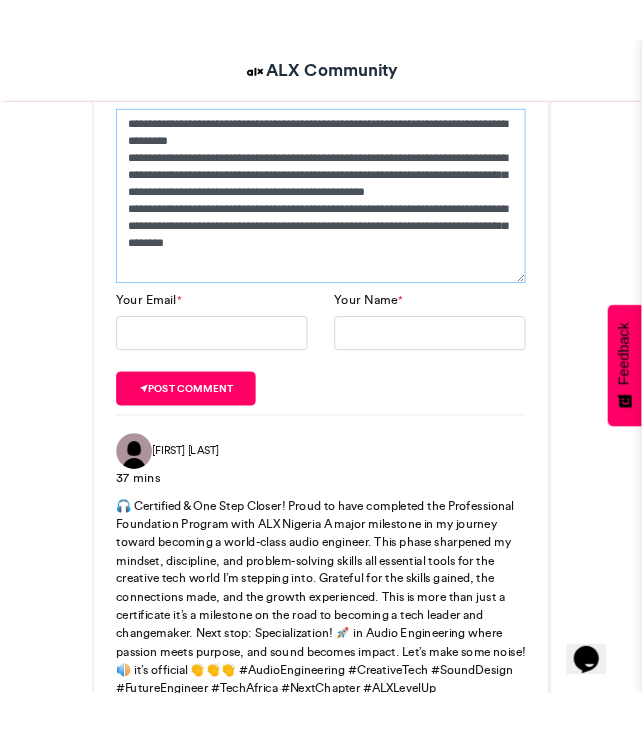 scroll, scrollTop: 2120, scrollLeft: 0, axis: vertical 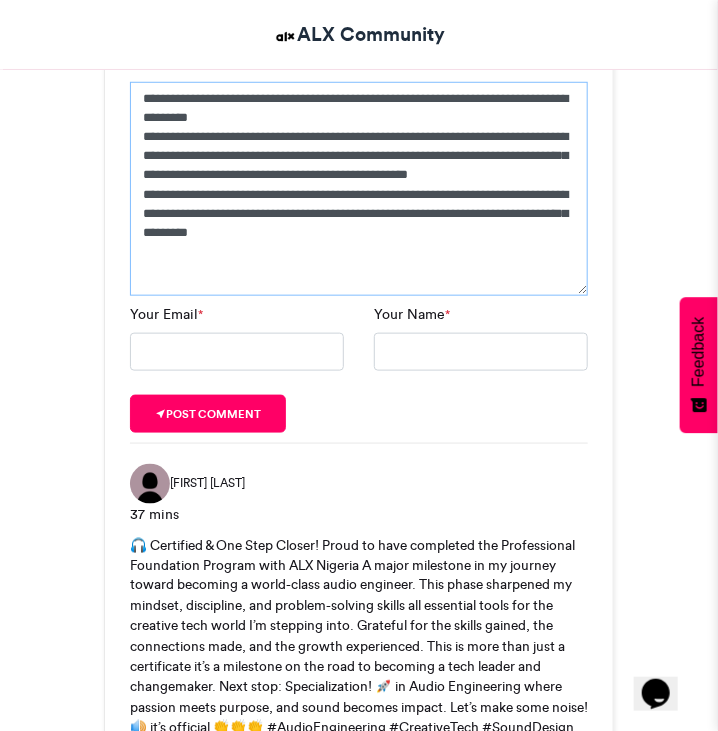 click on "**********" at bounding box center [359, 189] 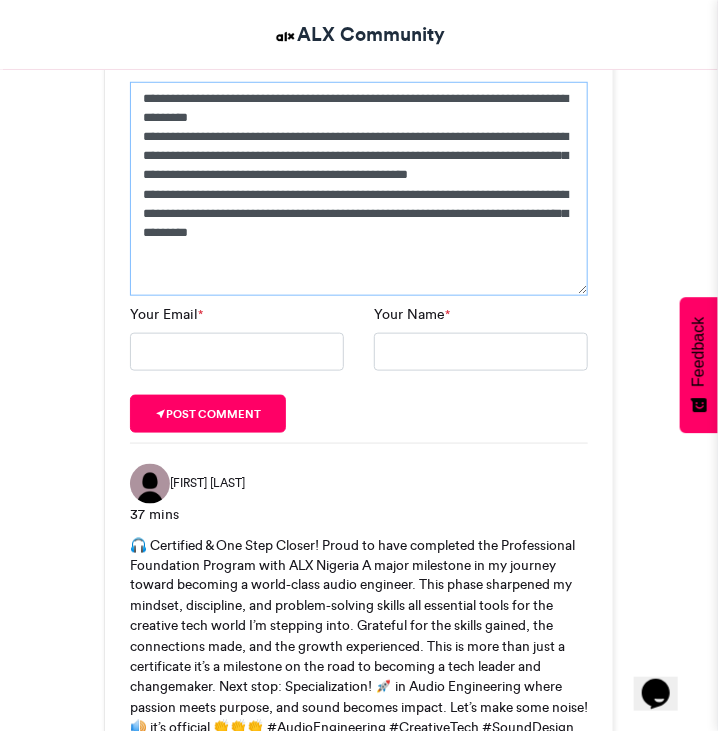 paste on "**********" 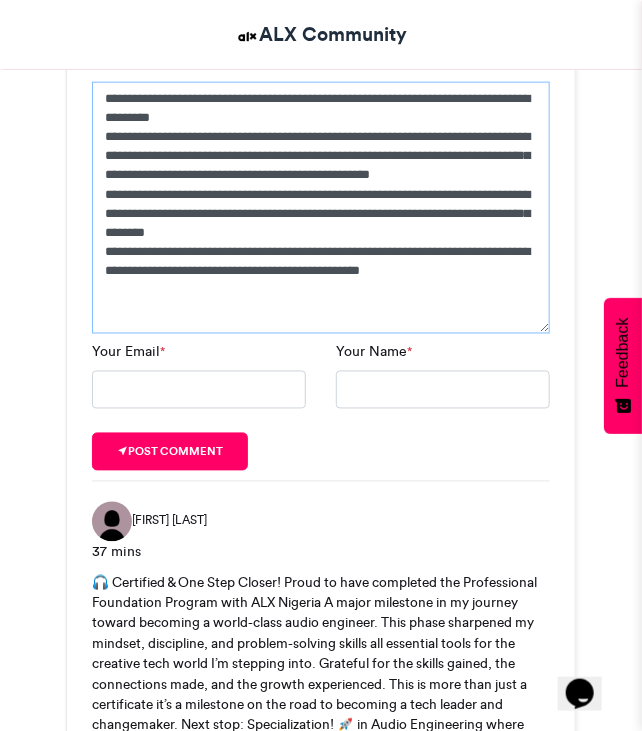 click on "**********" at bounding box center (321, 208) 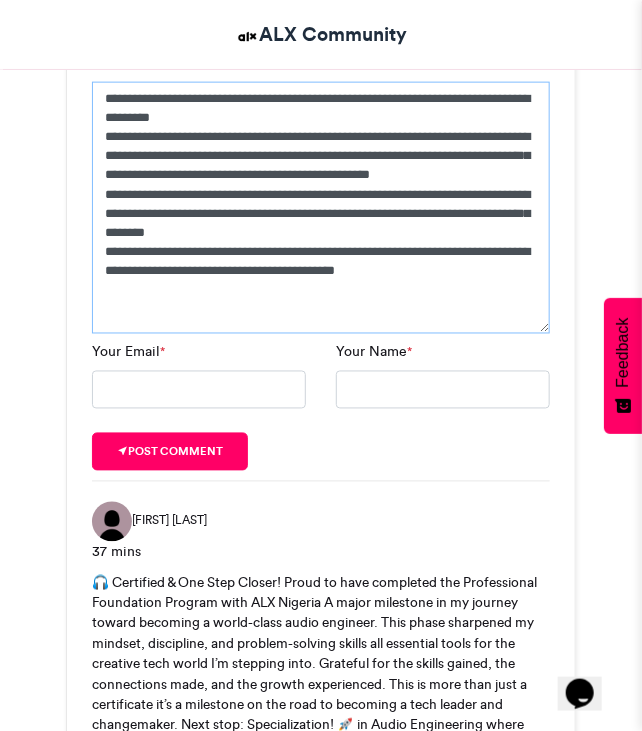 click on "**********" at bounding box center (321, 208) 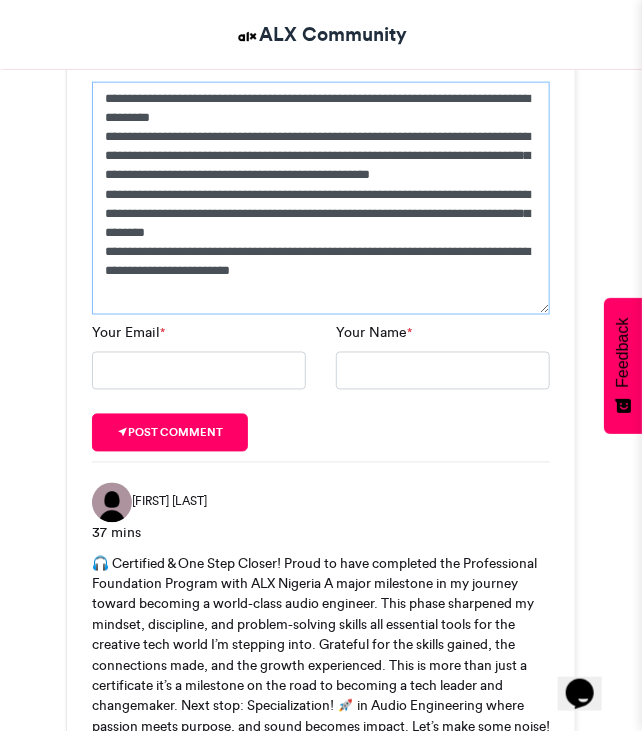 click on "**********" at bounding box center [321, 198] 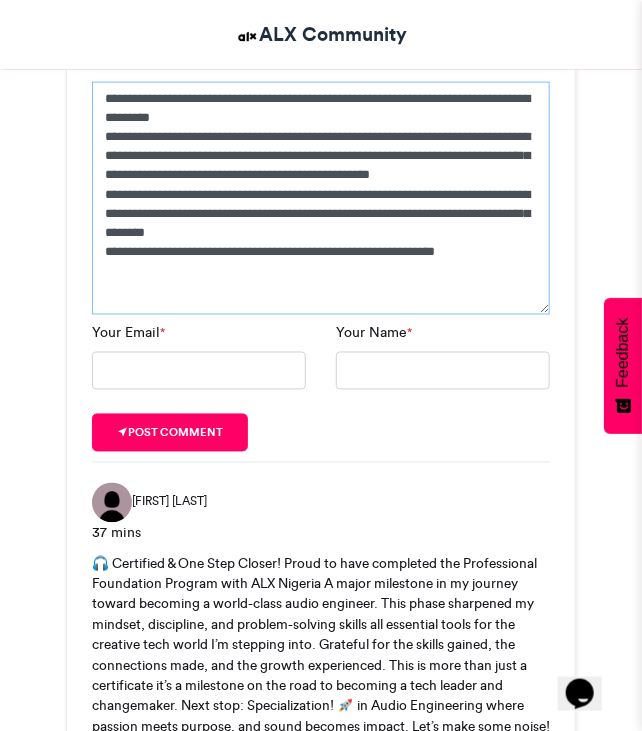 click on "**********" at bounding box center [321, 198] 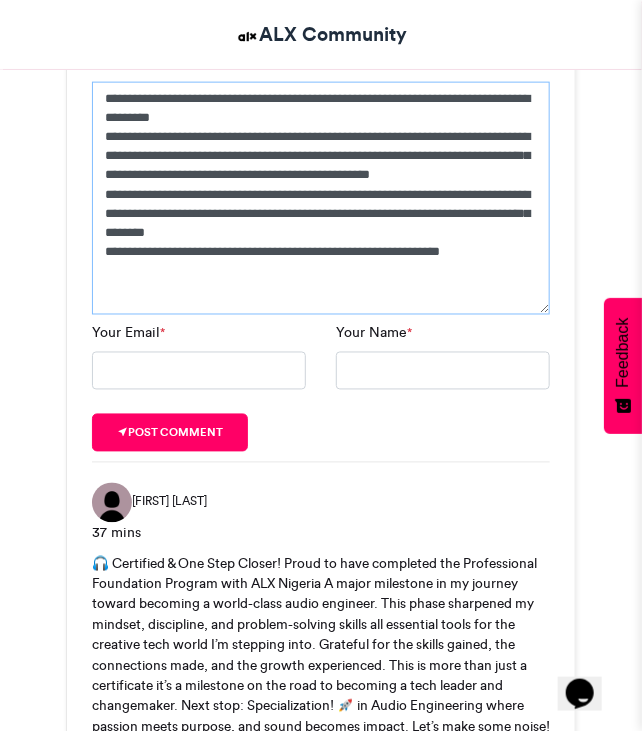 type on "**********" 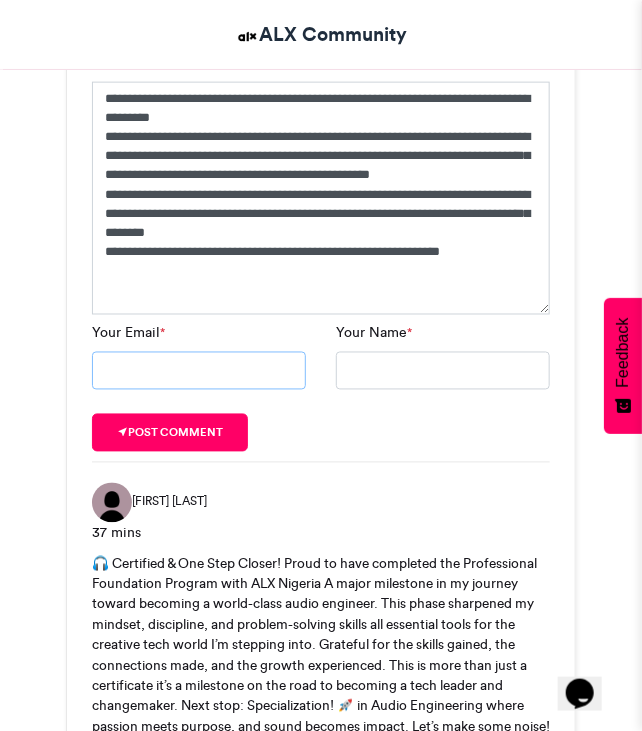 click on "Your Email  *" at bounding box center [199, 371] 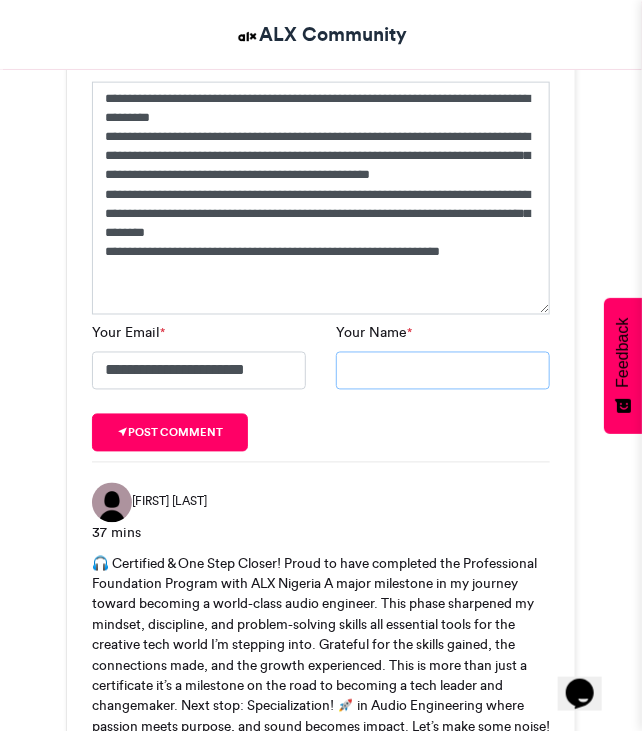 click on "Your Name  *" at bounding box center [443, 371] 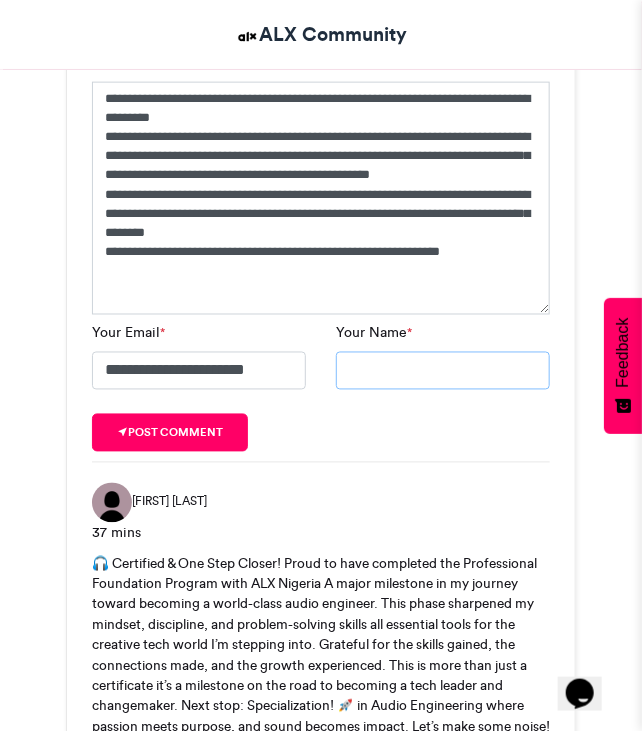 type on "**********" 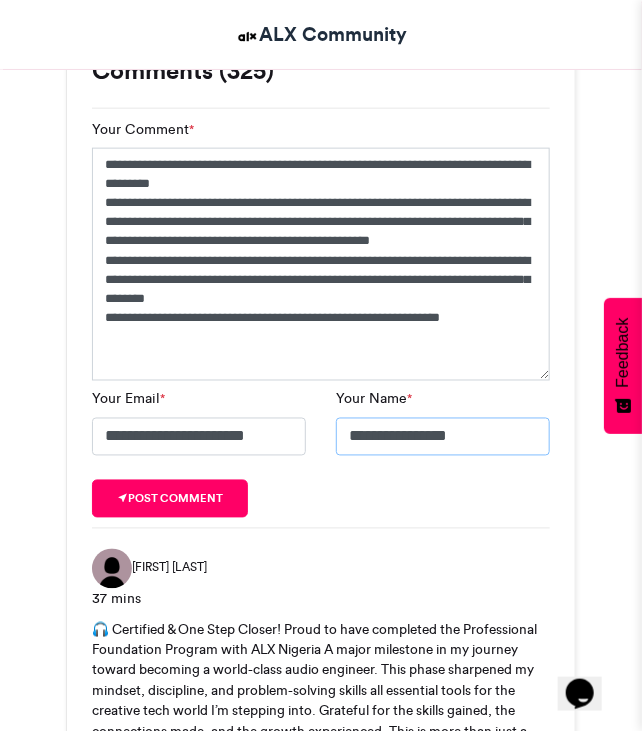 scroll, scrollTop: 2020, scrollLeft: 0, axis: vertical 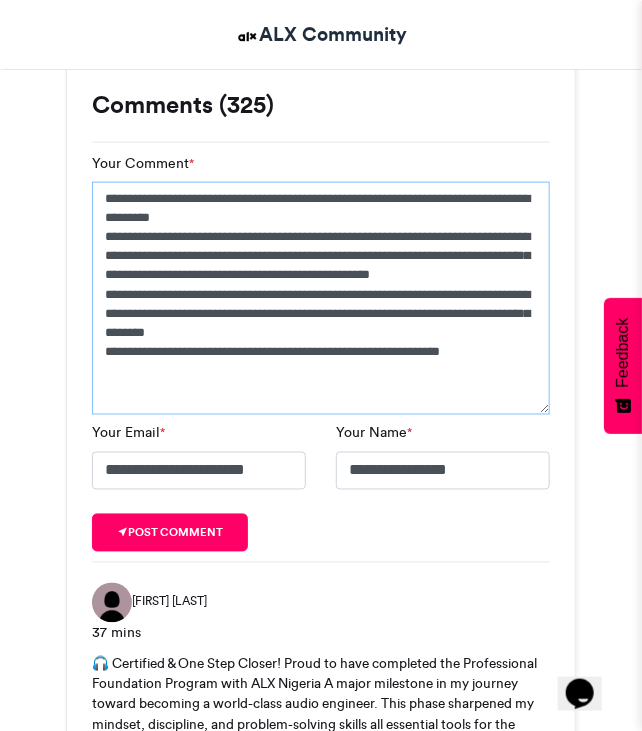 click on "**********" at bounding box center [321, 298] 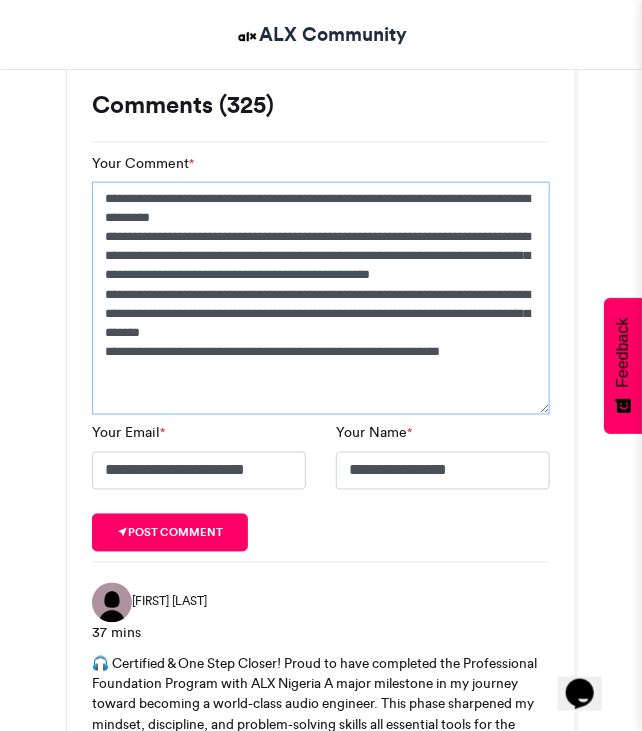 click on "**********" at bounding box center (321, 298) 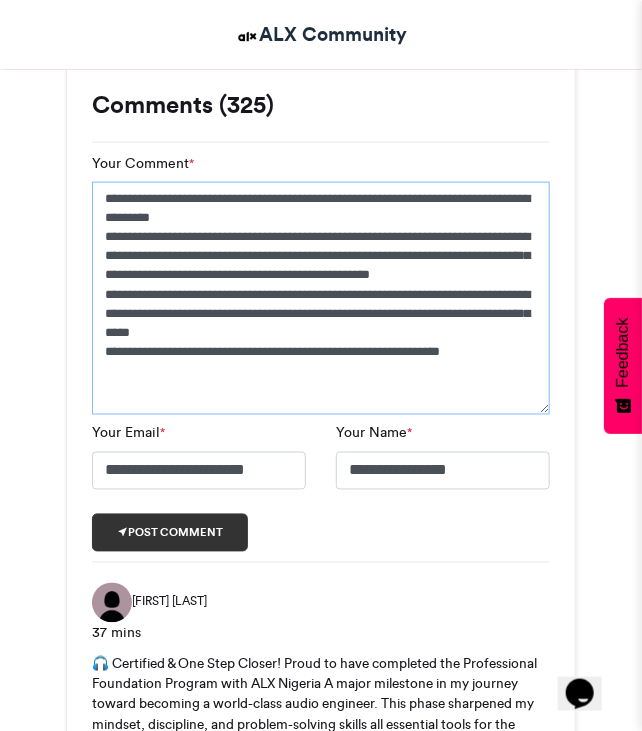 type on "**********" 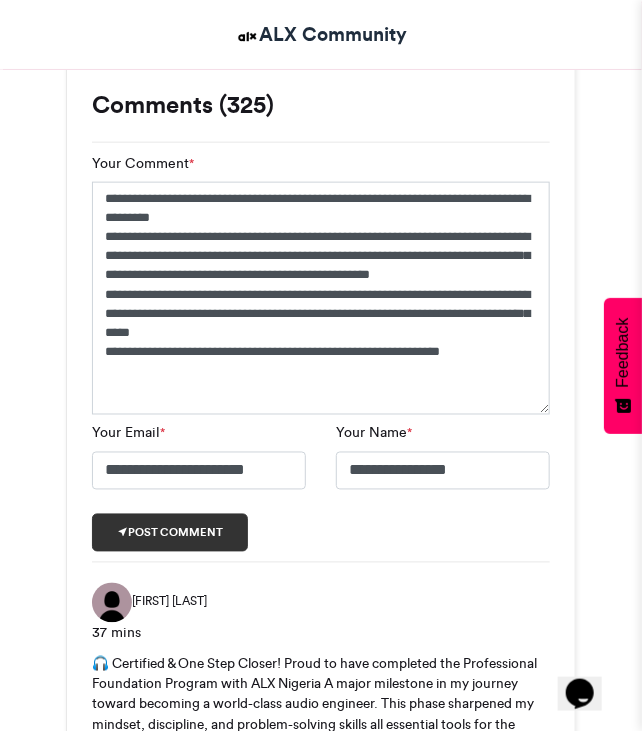 click on "Post comment" at bounding box center [170, 533] 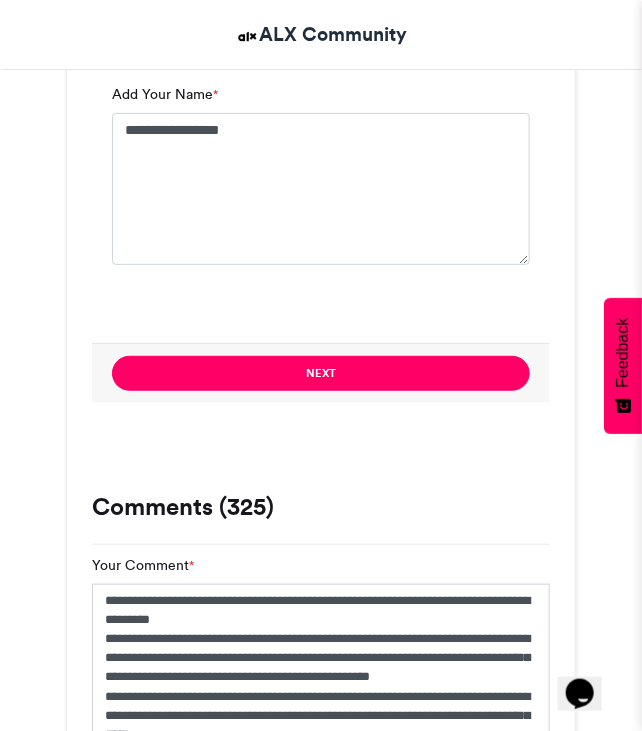 scroll, scrollTop: 1620, scrollLeft: 0, axis: vertical 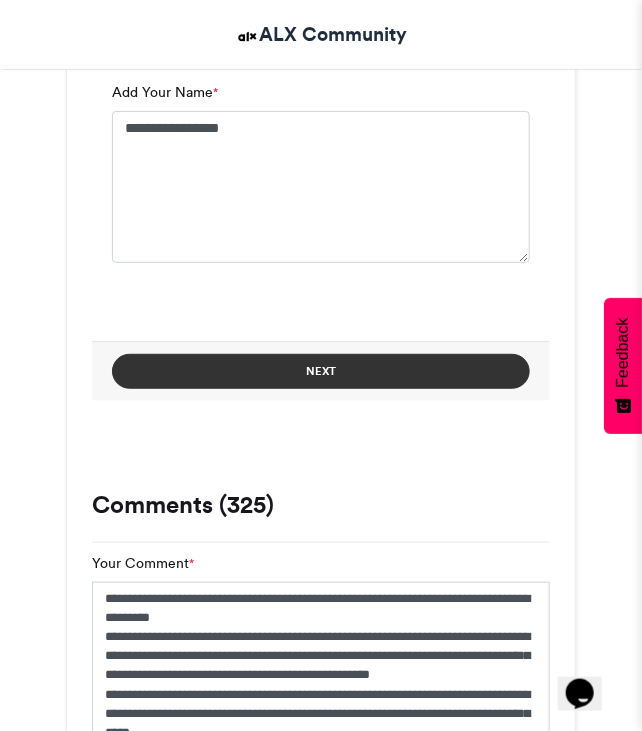 click on "Next" at bounding box center (321, 371) 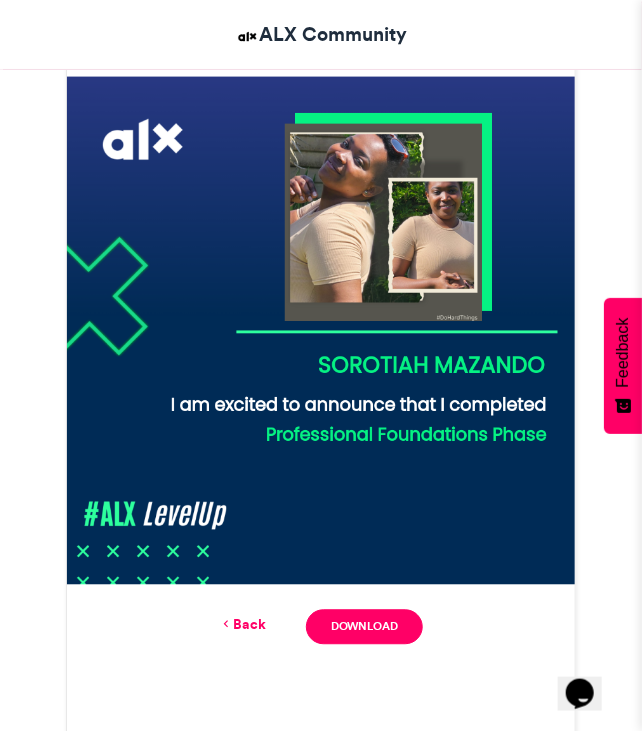 scroll, scrollTop: 565, scrollLeft: 0, axis: vertical 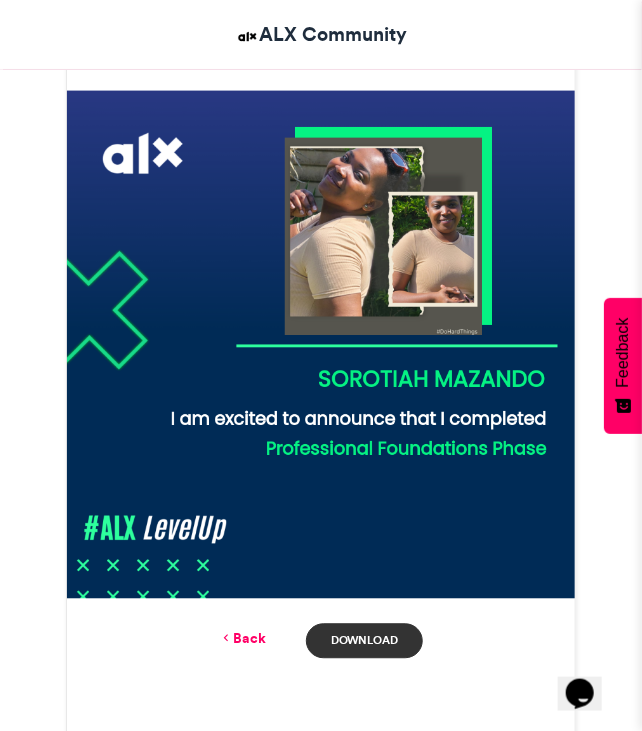 click on "Download" at bounding box center [364, 641] 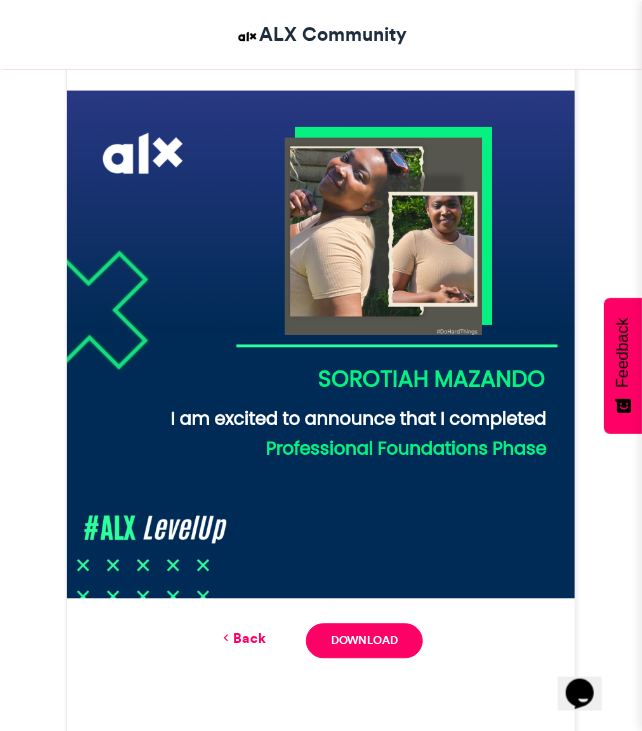 click on "Tambali #[REDACTED] | ALX Community
ALX Community
[DATE]
3550 Views 1543  Entries" at bounding box center (321, 1571) 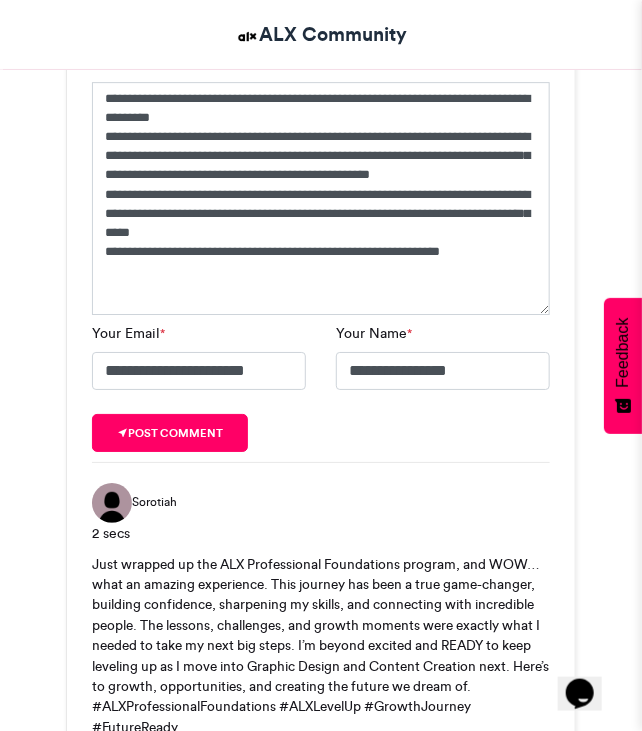 scroll, scrollTop: 1365, scrollLeft: 0, axis: vertical 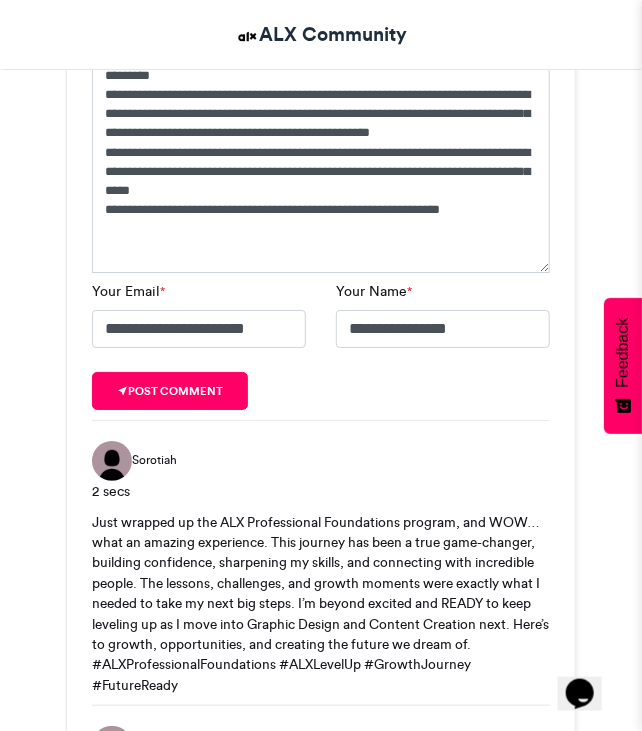 click at bounding box center [112, 461] 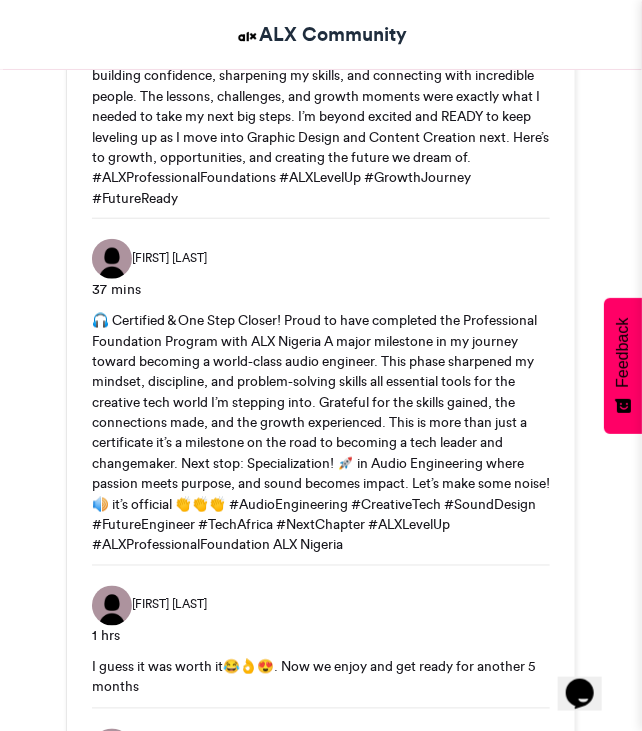 scroll, scrollTop: 1865, scrollLeft: 0, axis: vertical 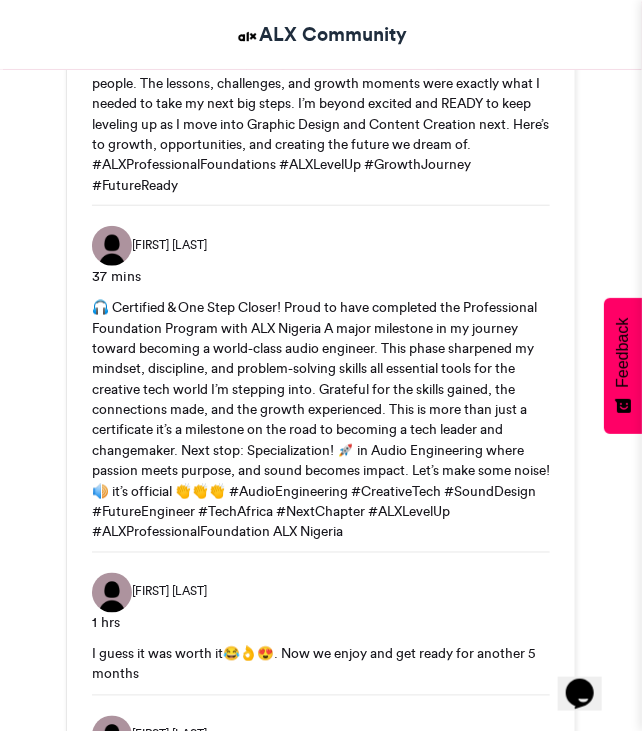 click on "🎧 Certified & One Step Closer!
Proud to have completed the Professional Foundation Program with ALX Nigeria A major milestone in my journey toward becoming a world-class audio engineer.
This phase sharpened my mindset, discipline, and problem-solving skills all essential tools for the creative tech world I’m stepping into.
Grateful for the skills gained, the connections made, and the growth experienced. This is more than just a certificate it’s a milestone on the road to becoming a tech leader and changemaker.
Next stop: Specialization! 🚀 in Audio Engineering where passion meets purpose, and sound becomes impact.
Let’s make some noise! 🔊 it’s official 👏👏👏
#AudioEngineering #CreativeTech #SoundDesign #FutureEngineer #TechAfrica #NextChapter
#ALXLevelUp #ALXProfessionalFoundation ALX Nigeria" at bounding box center [321, 419] 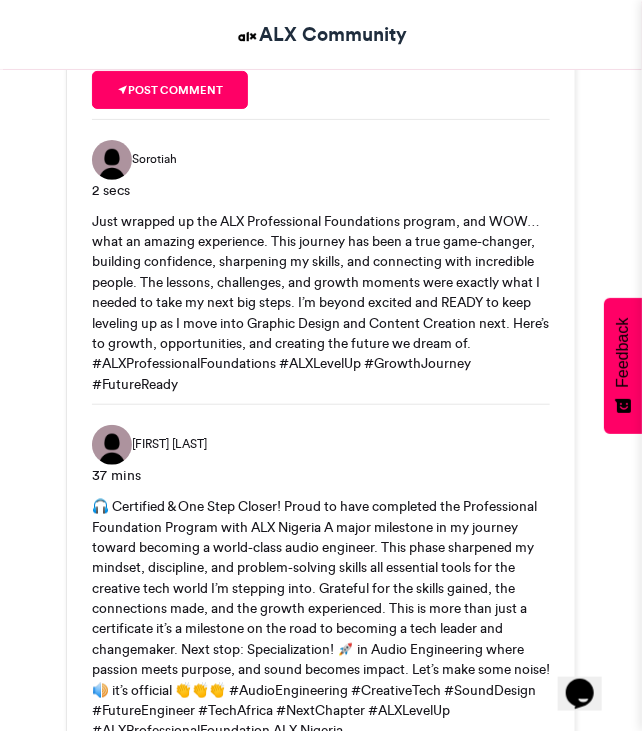 scroll, scrollTop: 1665, scrollLeft: 0, axis: vertical 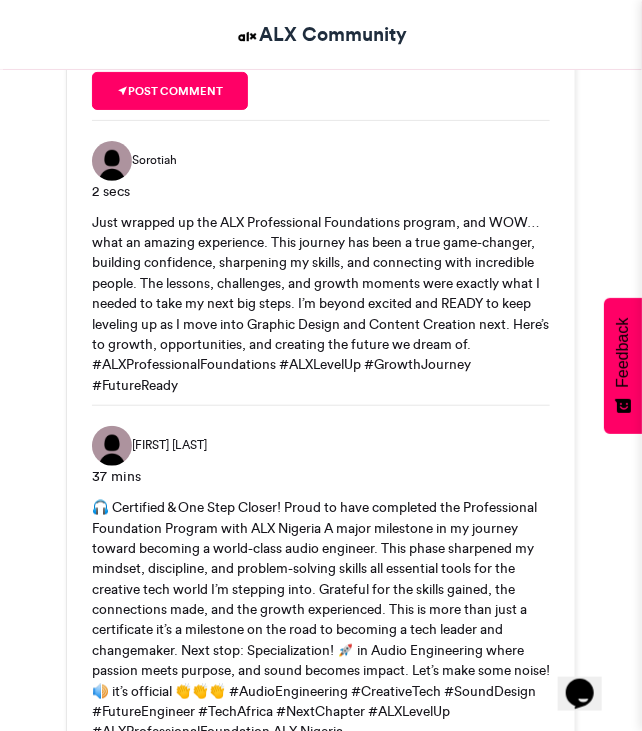 click 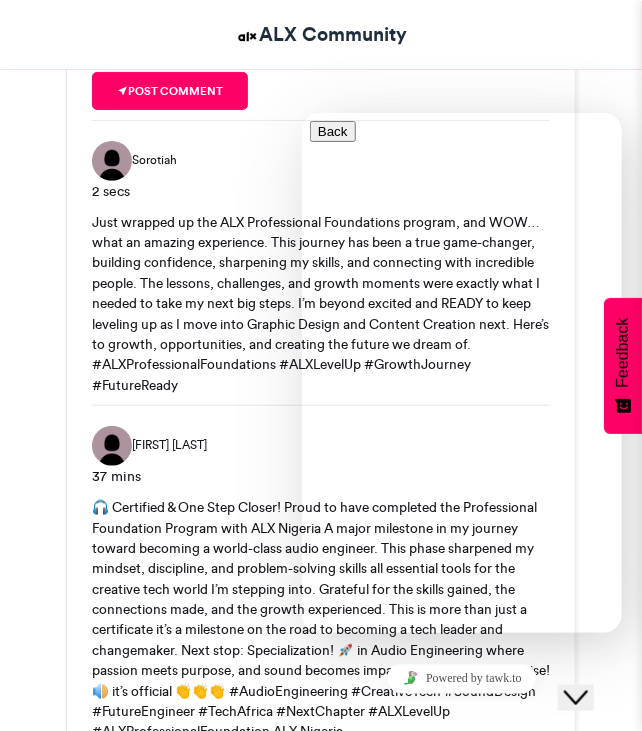 click on "**********" at bounding box center (321, -90) 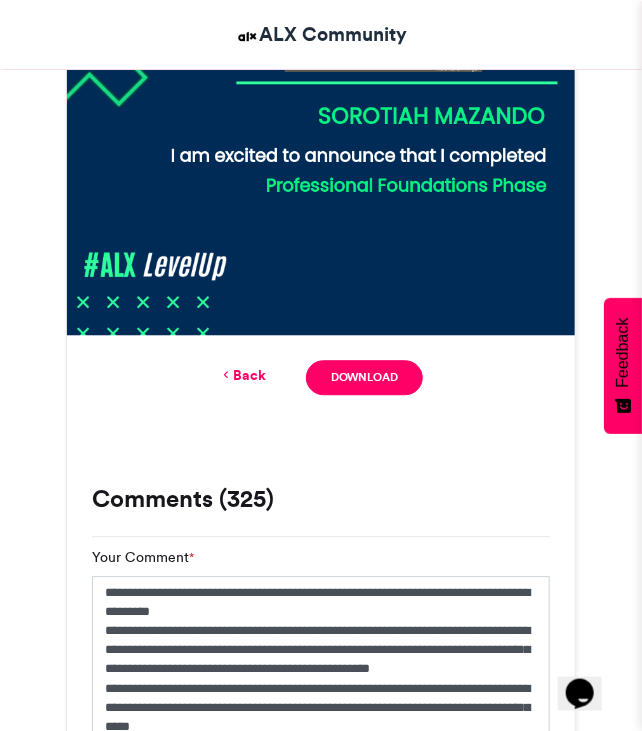 scroll, scrollTop: 765, scrollLeft: 0, axis: vertical 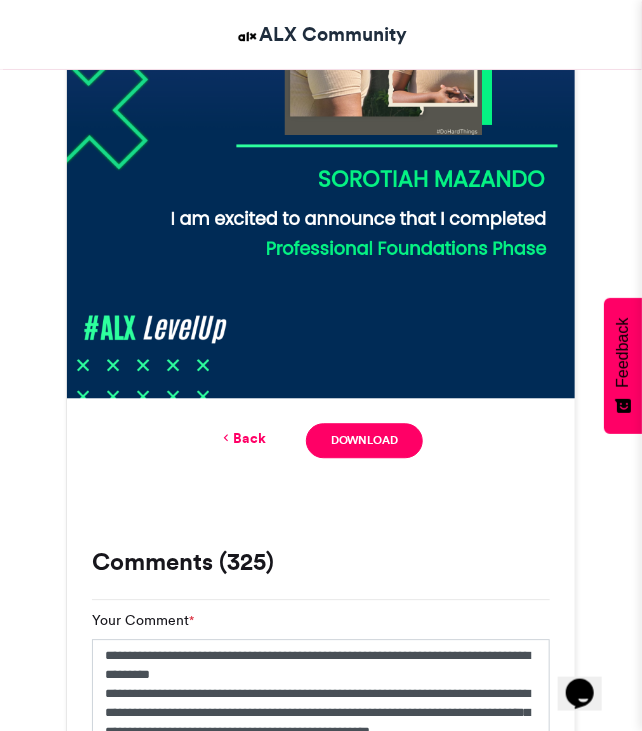 click on "Back" at bounding box center (242, 439) 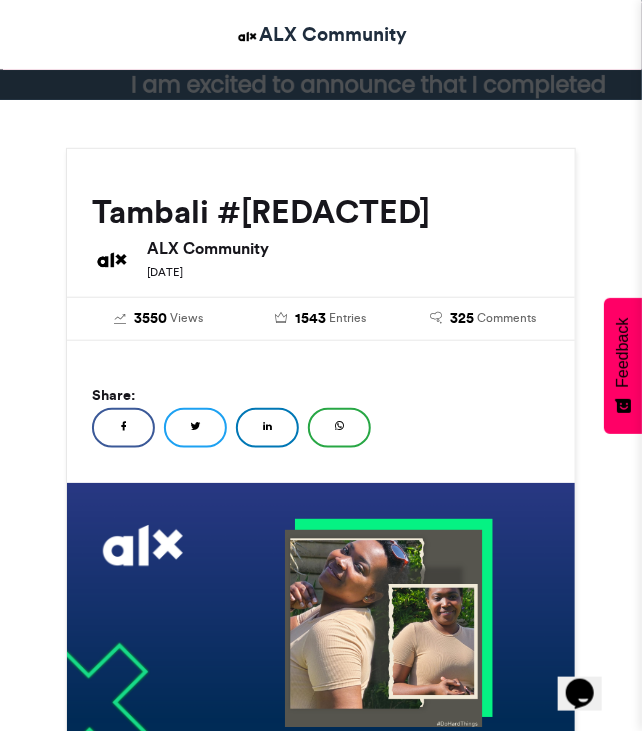 scroll, scrollTop: 220, scrollLeft: 0, axis: vertical 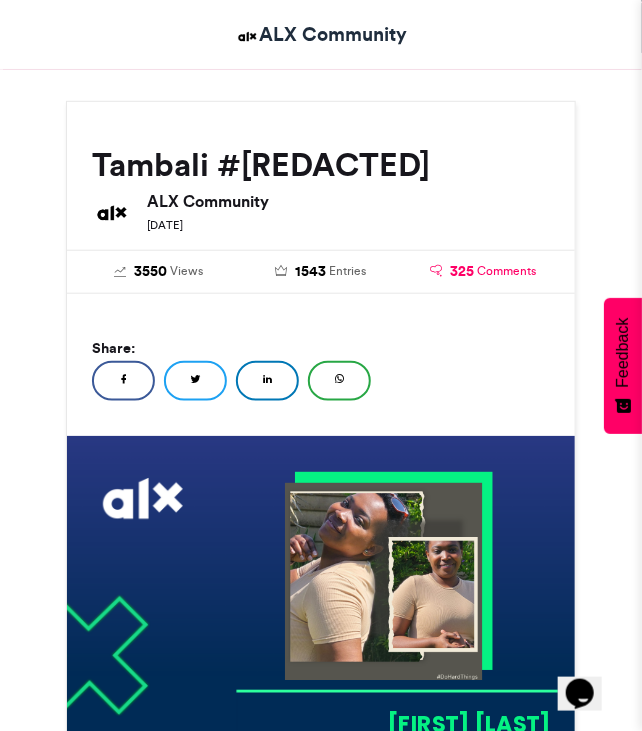 click on "Comments" at bounding box center [507, 271] 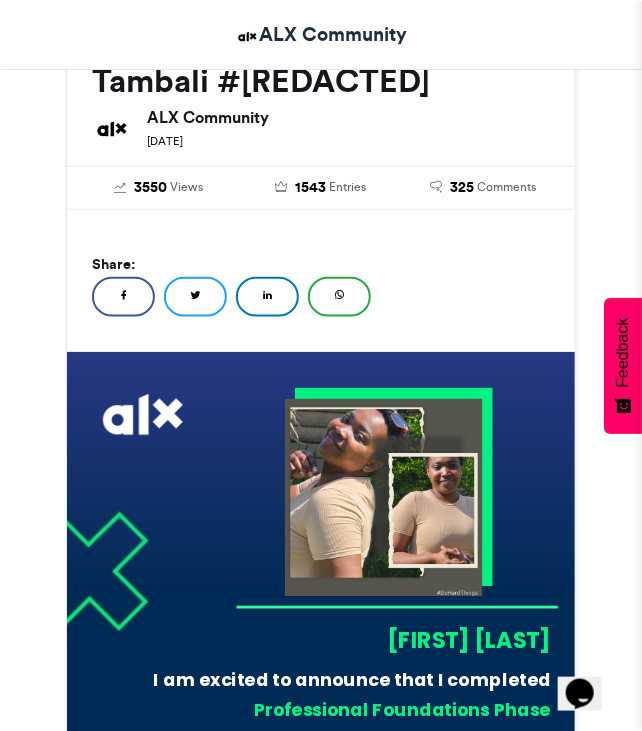 scroll, scrollTop: 269, scrollLeft: 0, axis: vertical 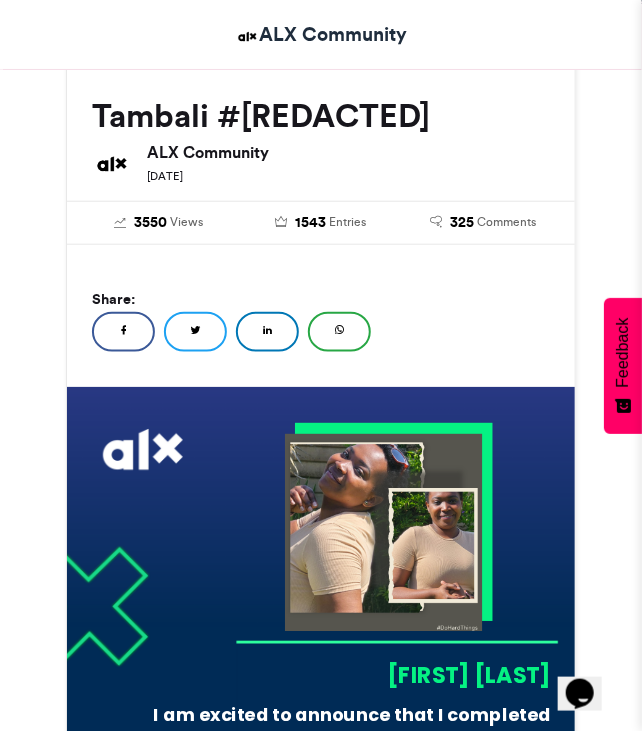 click on "WhatsApp" at bounding box center [339, 332] 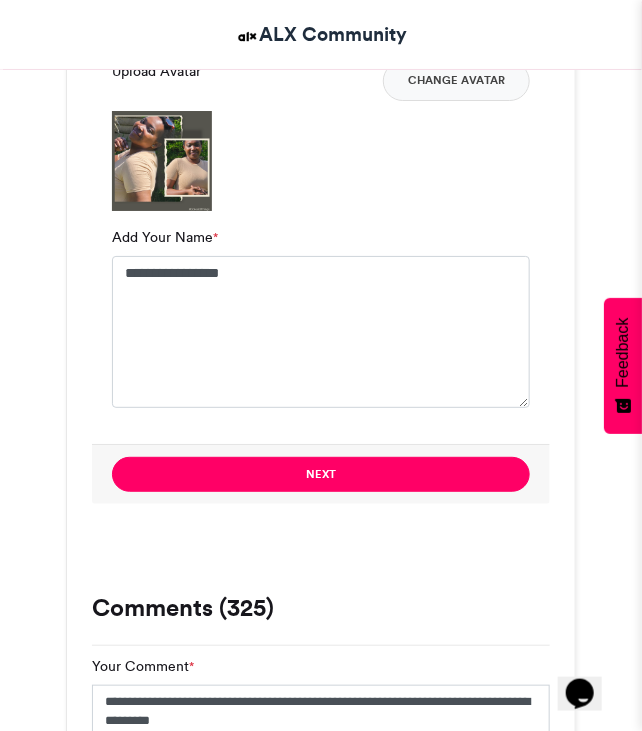 scroll, scrollTop: 1569, scrollLeft: 0, axis: vertical 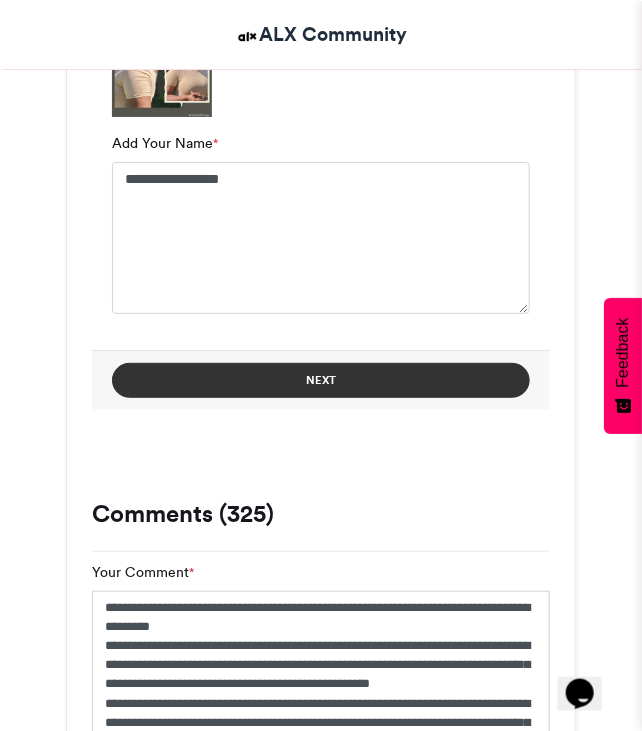 click on "Next" at bounding box center [321, 380] 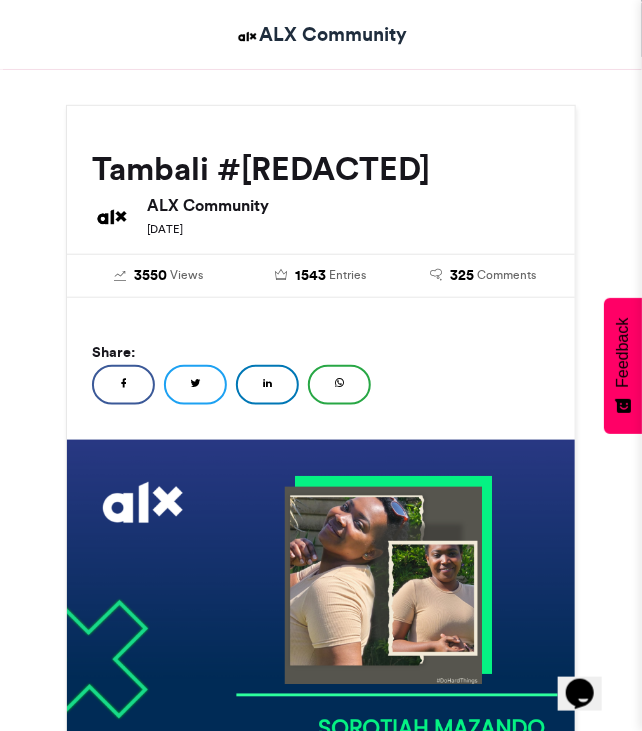 scroll, scrollTop: 215, scrollLeft: 0, axis: vertical 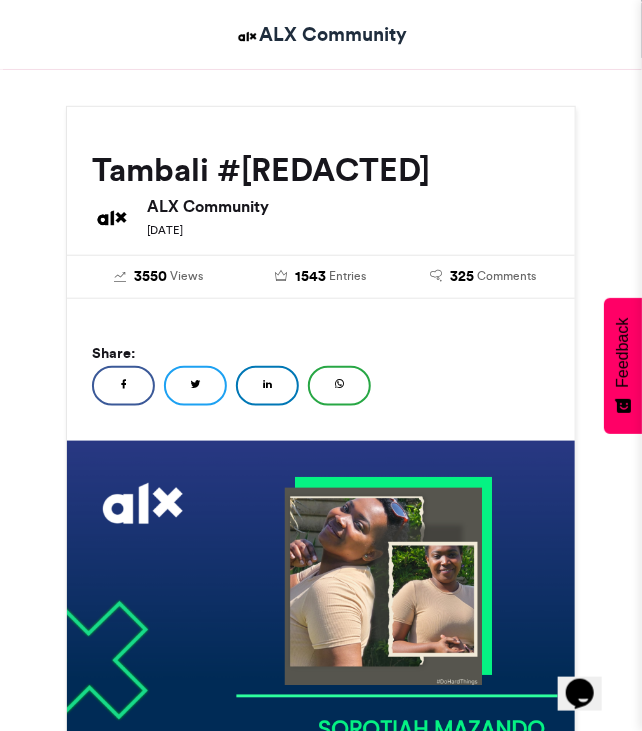 click on "WhatsApp" at bounding box center (339, 386) 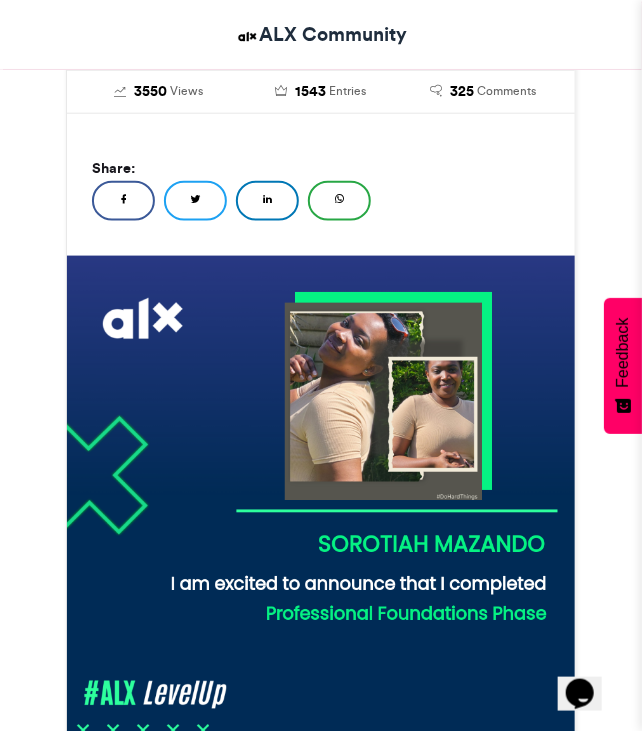 scroll, scrollTop: 600, scrollLeft: 0, axis: vertical 